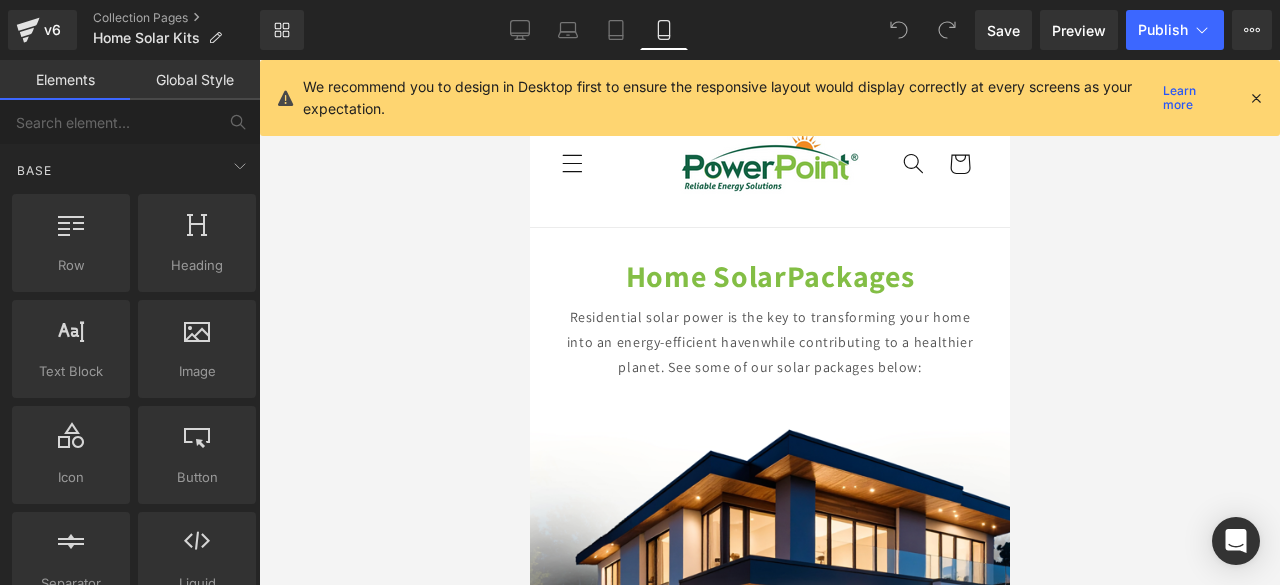 scroll, scrollTop: 166, scrollLeft: 0, axis: vertical 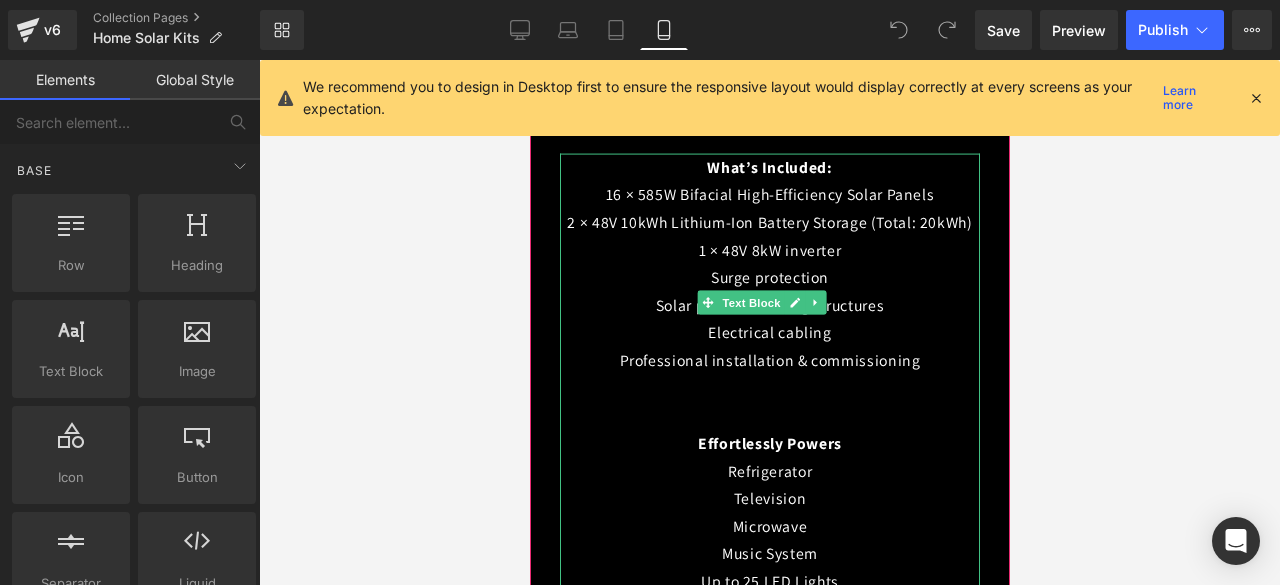 click on "Television" at bounding box center [769, 499] 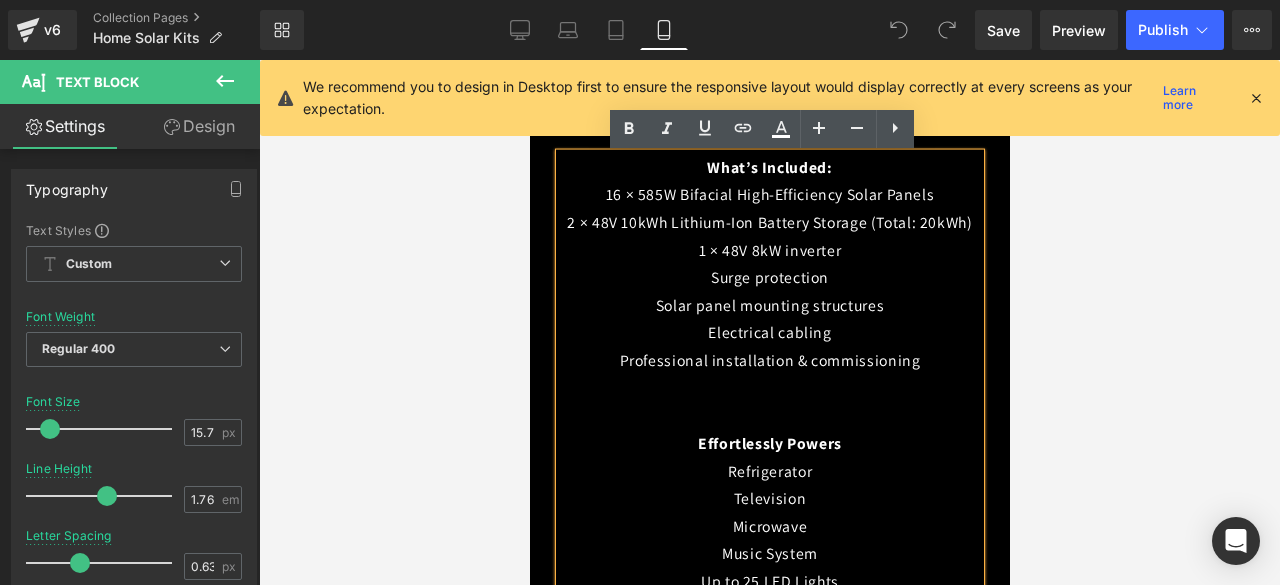 click on "Refrigerator" at bounding box center [769, 471] 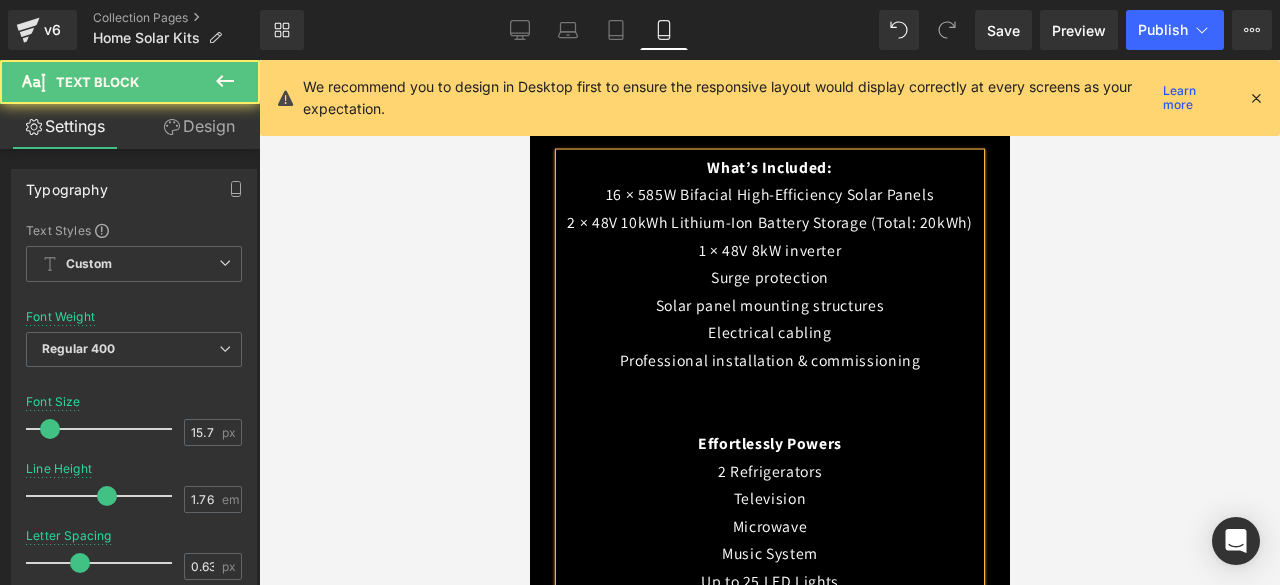 click on "Television" at bounding box center (769, 499) 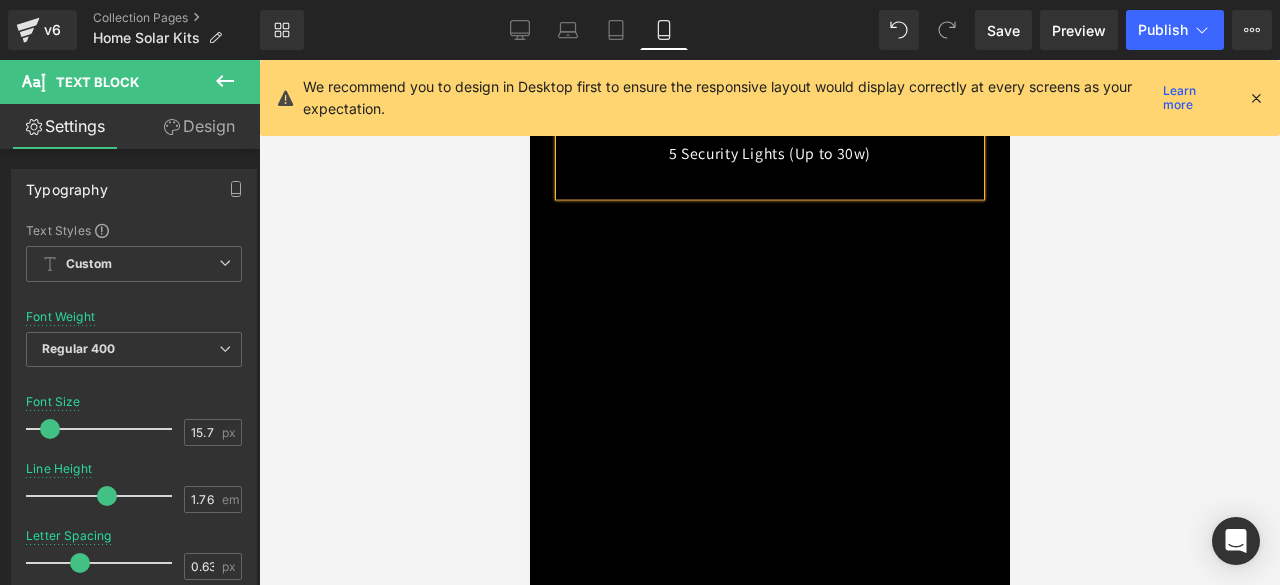 scroll, scrollTop: 7334, scrollLeft: 0, axis: vertical 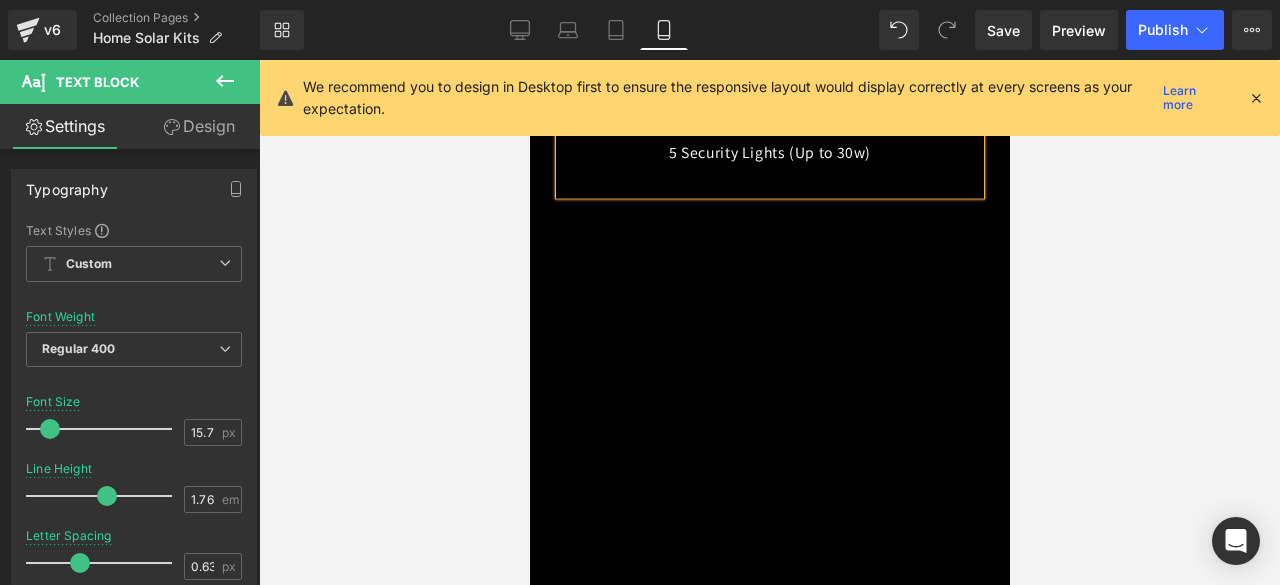 click 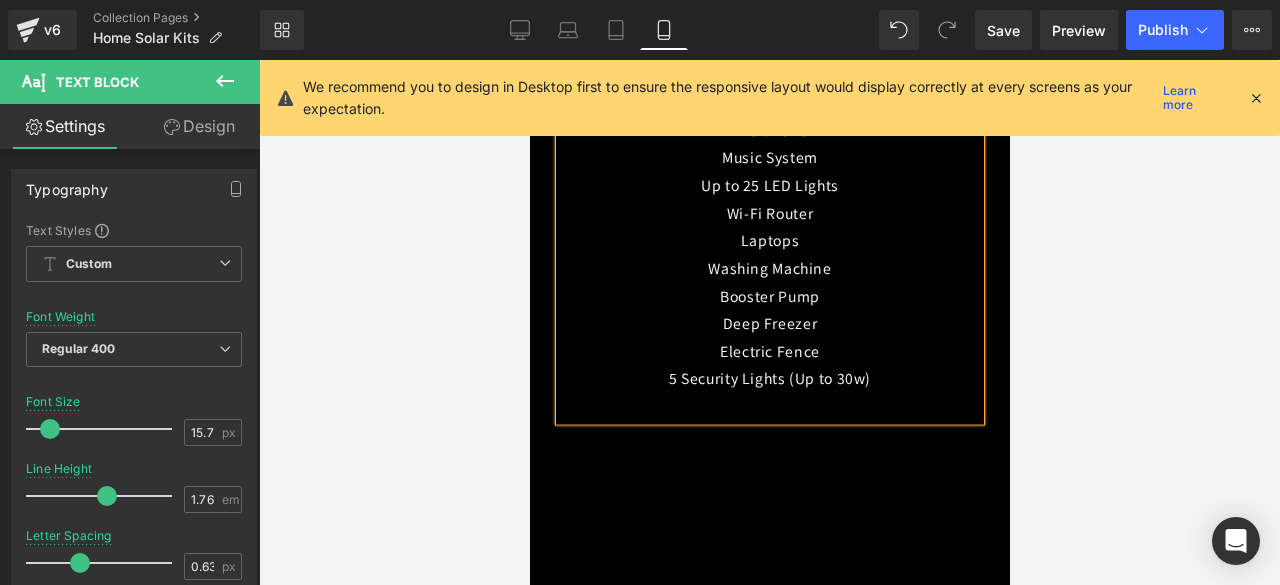 scroll, scrollTop: 7171, scrollLeft: 0, axis: vertical 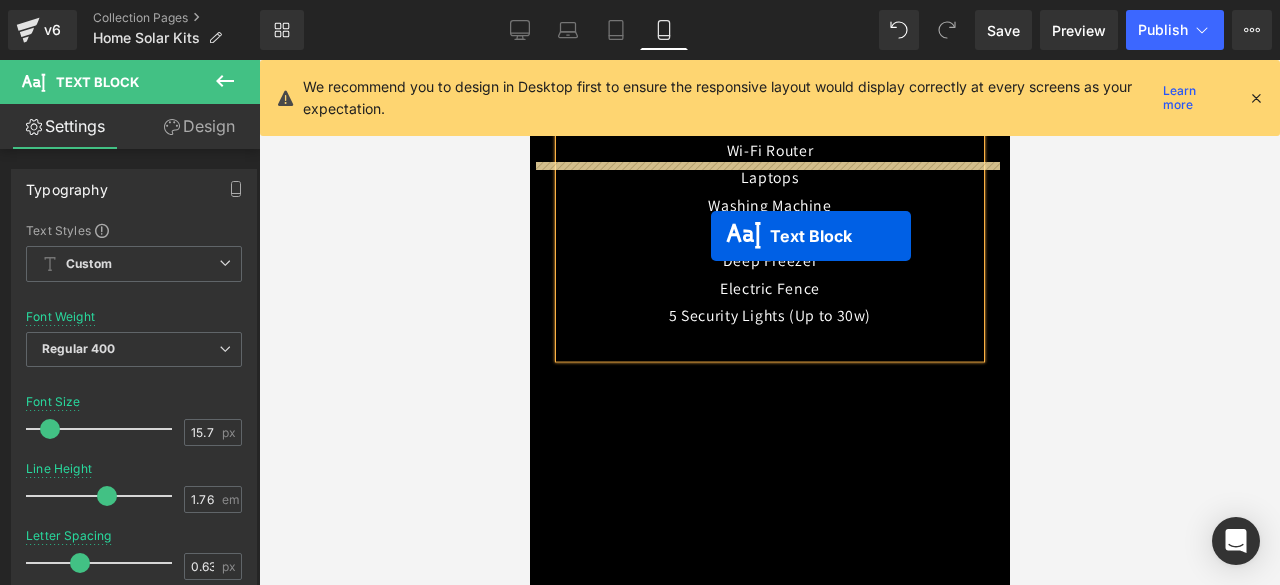 drag, startPoint x: 736, startPoint y: 563, endPoint x: 710, endPoint y: 235, distance: 329.02887 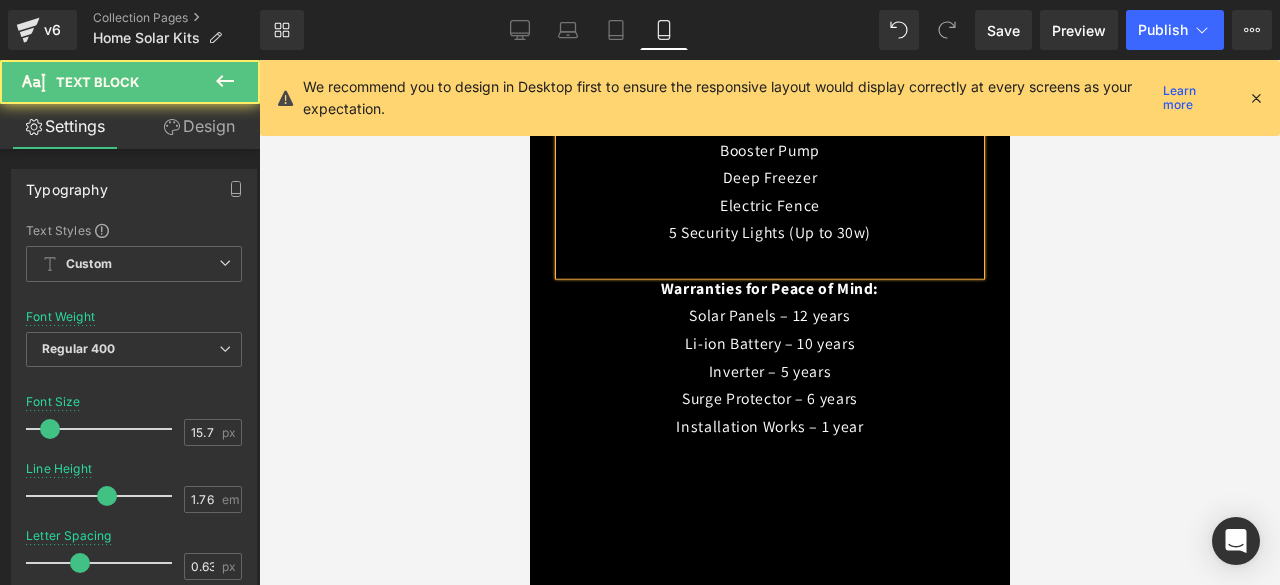 scroll, scrollTop: 7088, scrollLeft: 0, axis: vertical 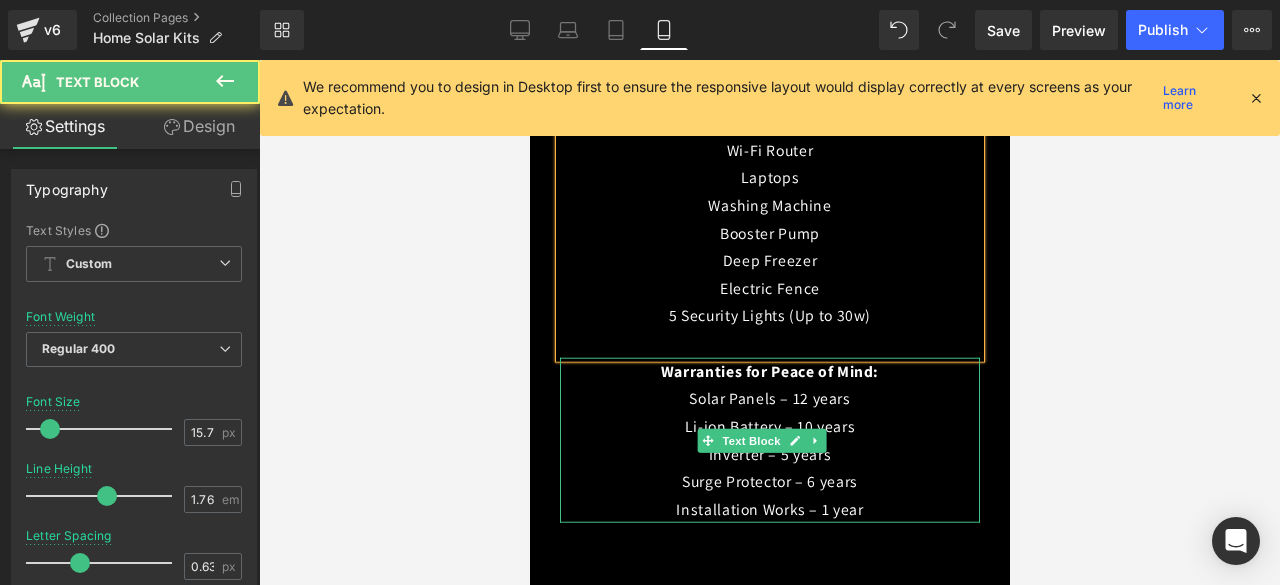 click on "Li-ion Battery – 10 years" at bounding box center (769, 427) 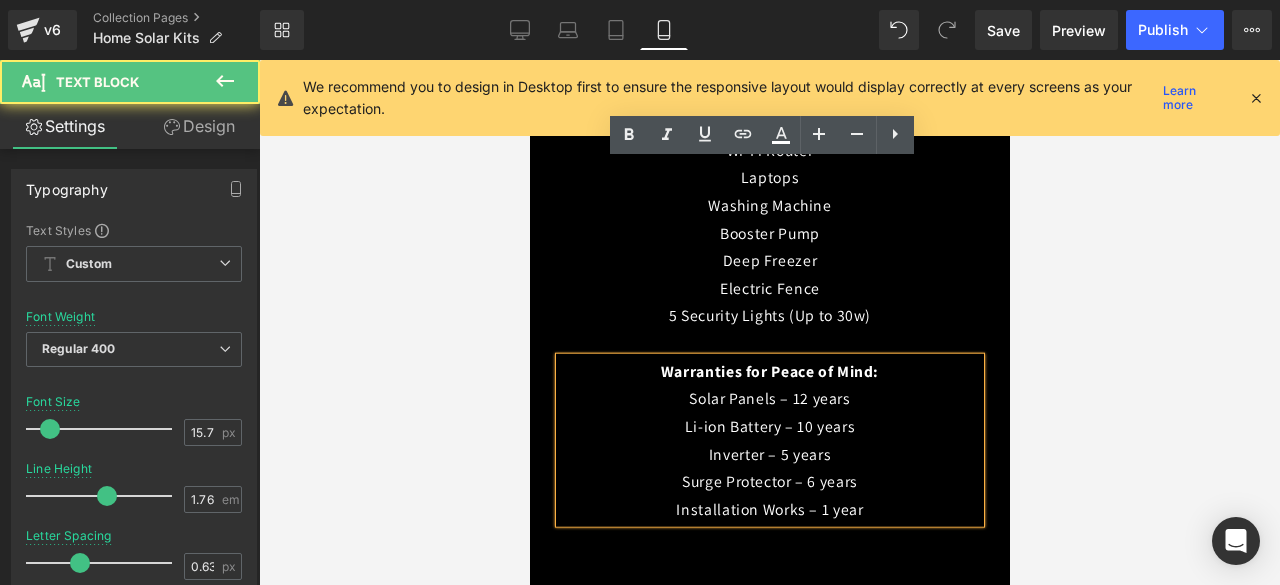 click on "Inverter – 5 years" at bounding box center [769, 454] 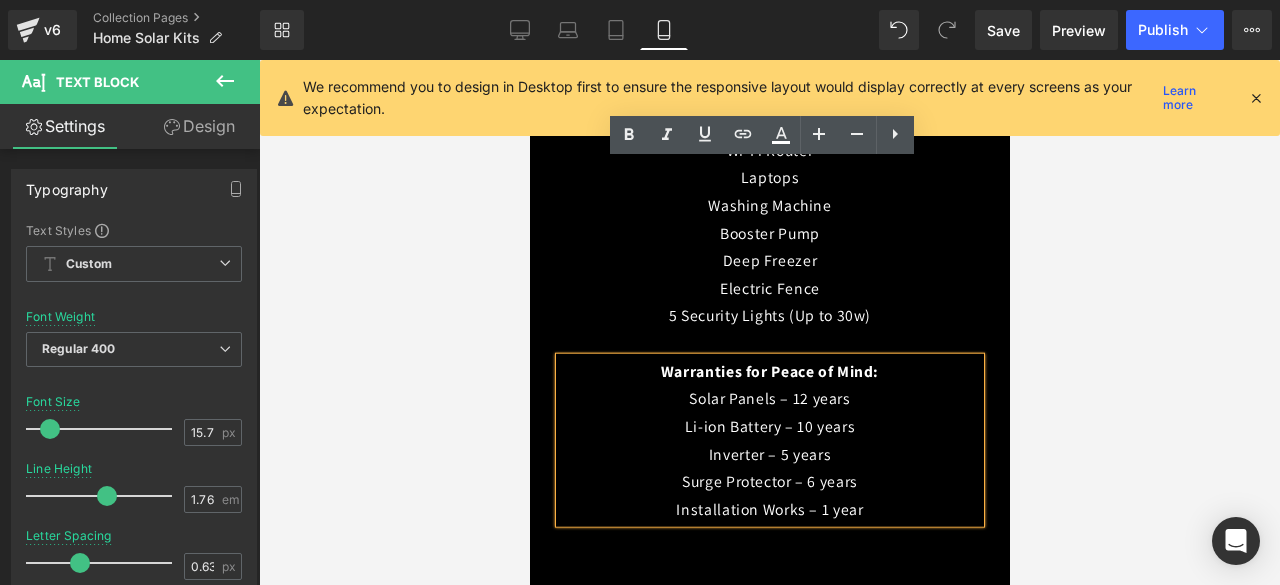drag, startPoint x: 794, startPoint y: 235, endPoint x: 807, endPoint y: 242, distance: 14.764823 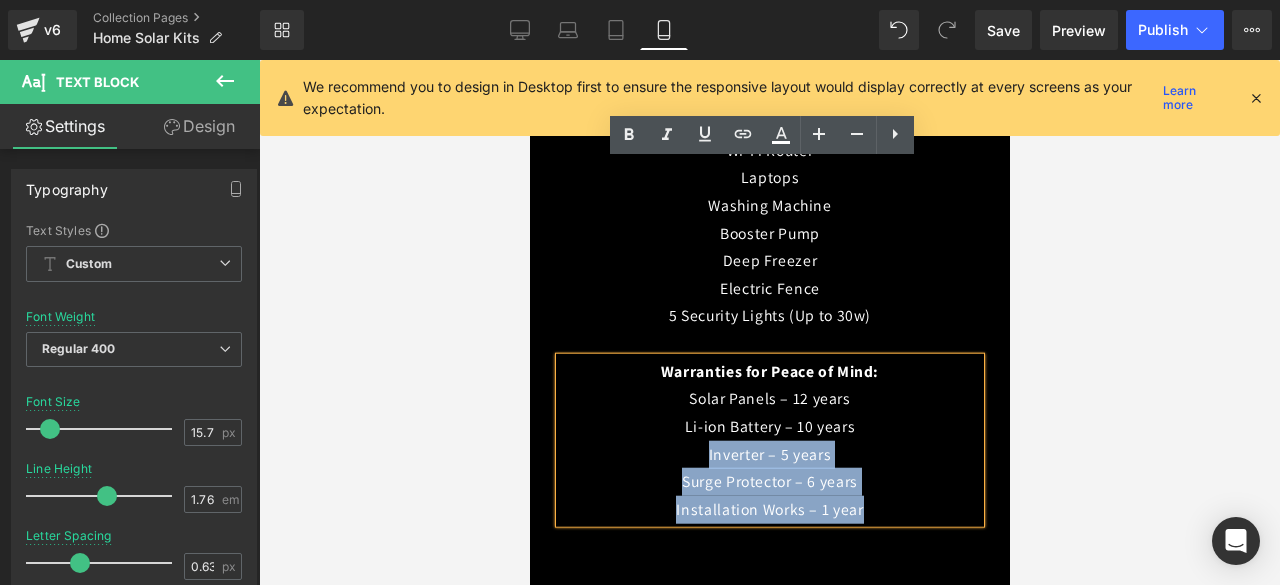 drag, startPoint x: 683, startPoint y: 260, endPoint x: 874, endPoint y: 312, distance: 197.95201 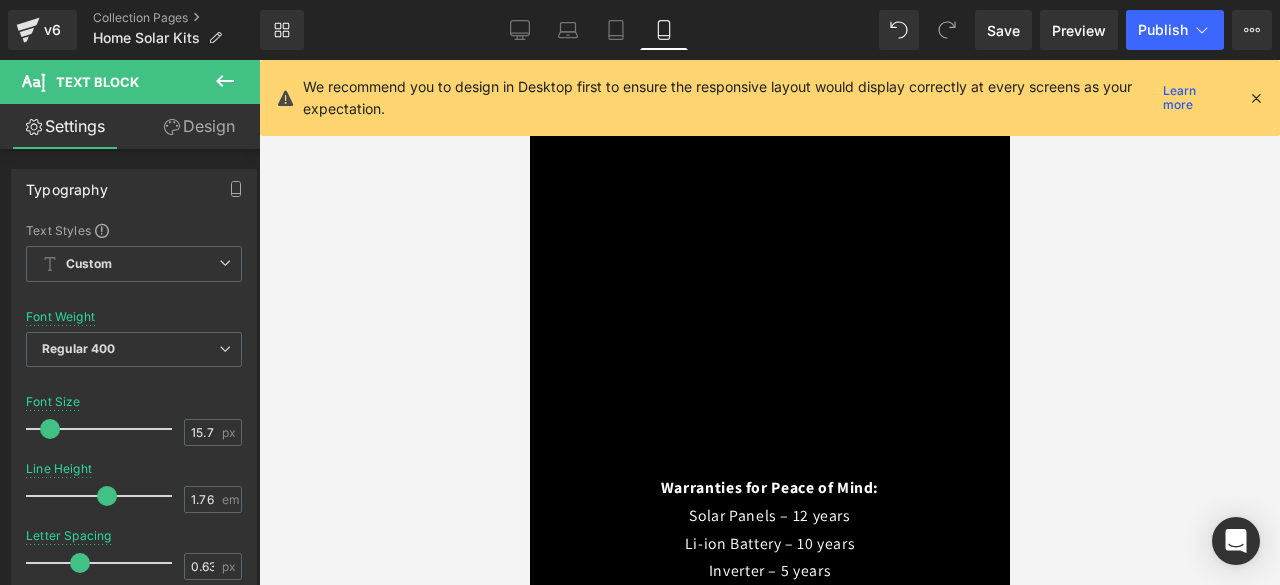 scroll, scrollTop: 7519, scrollLeft: 0, axis: vertical 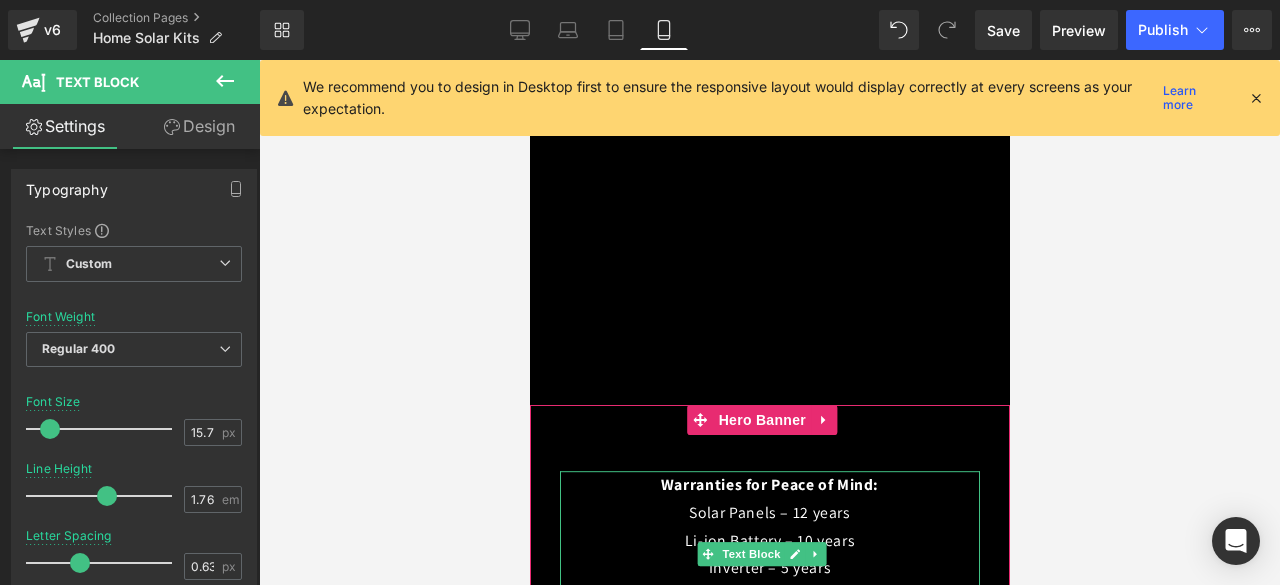 click on "Li-ion Battery – 10 years" at bounding box center (769, 541) 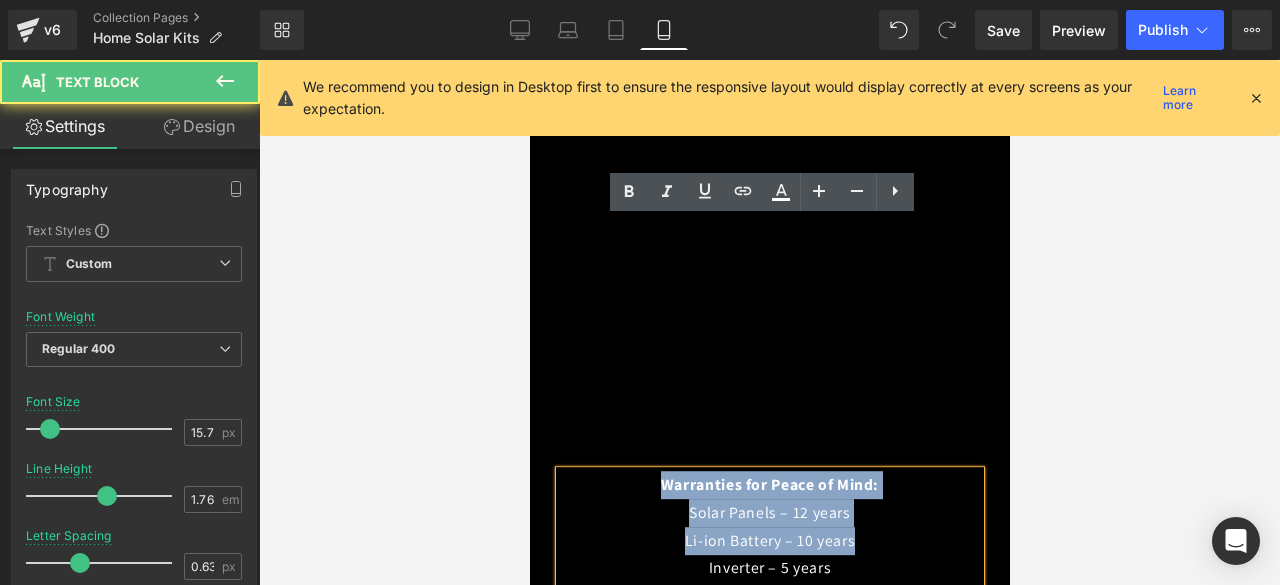 drag, startPoint x: 658, startPoint y: 236, endPoint x: 848, endPoint y: 295, distance: 198.94974 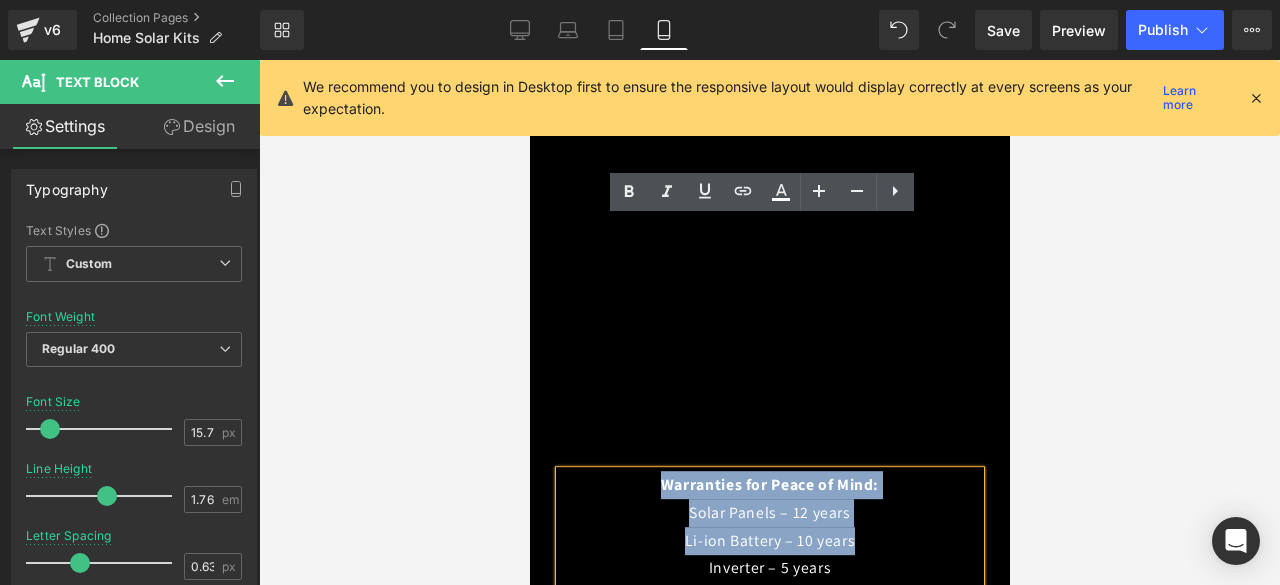 type 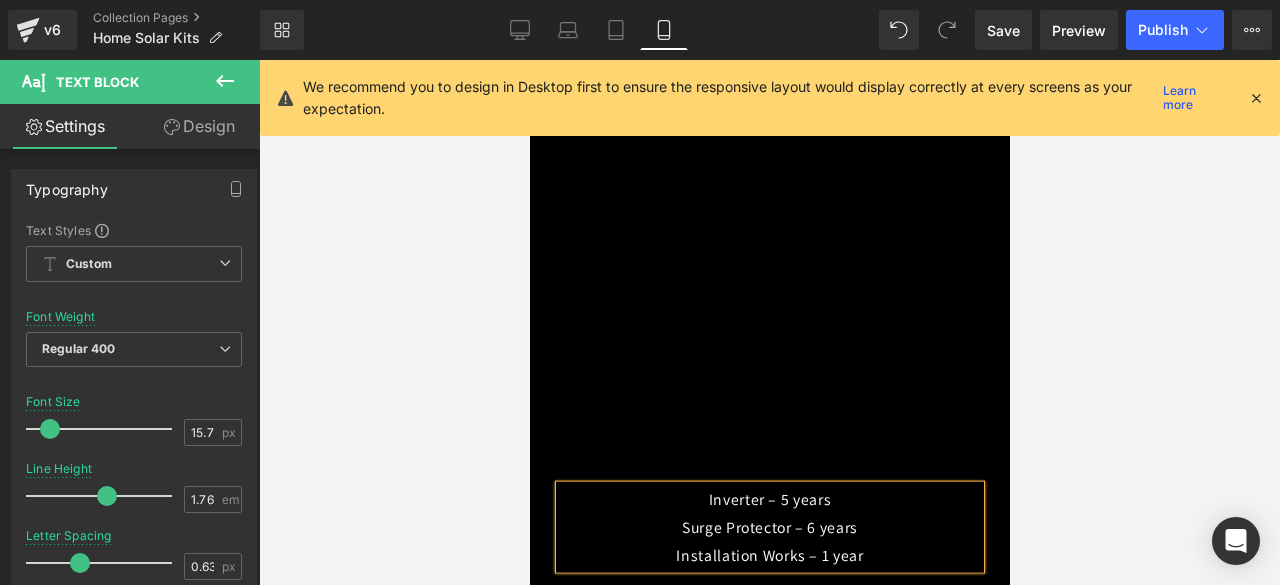 scroll, scrollTop: 7560, scrollLeft: 0, axis: vertical 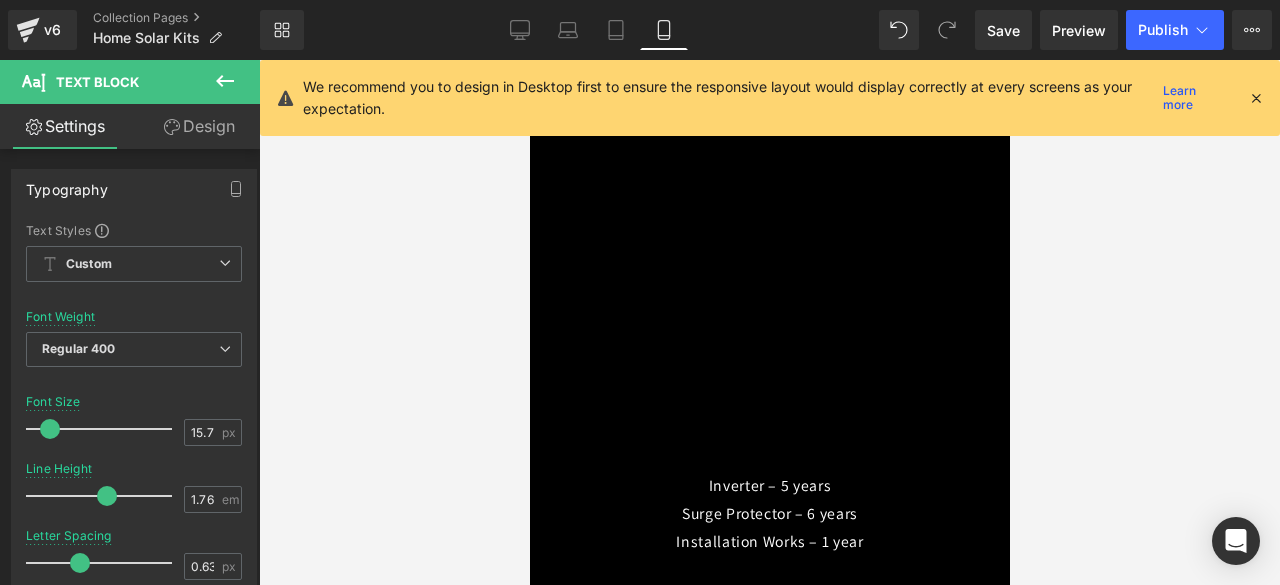 click at bounding box center (769, 322) 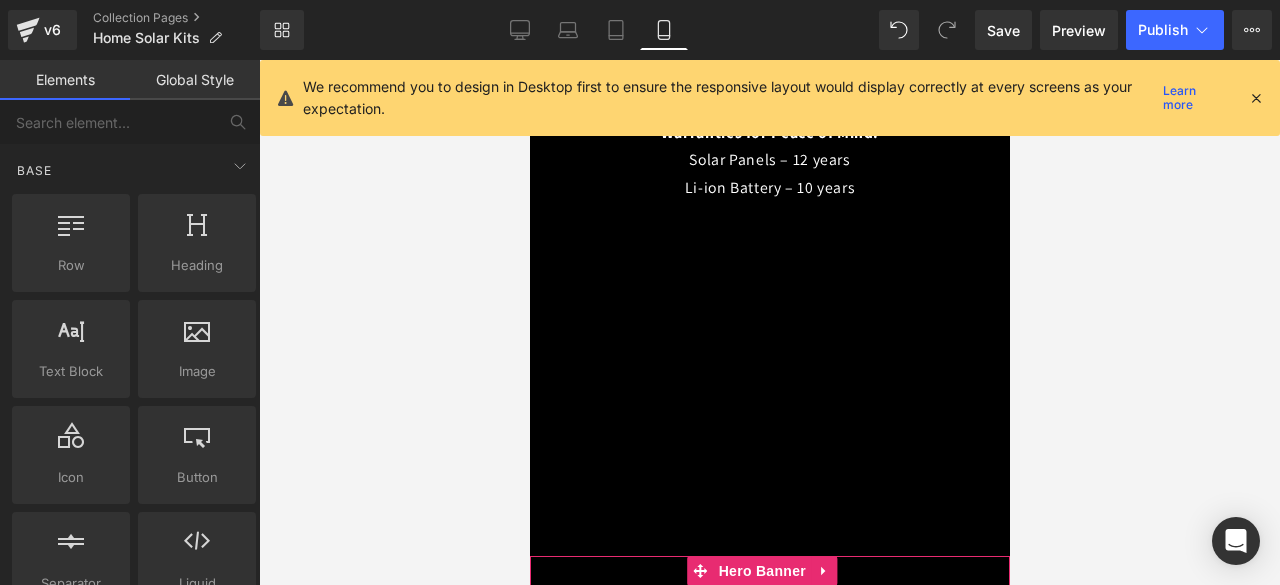 scroll, scrollTop: 7366, scrollLeft: 0, axis: vertical 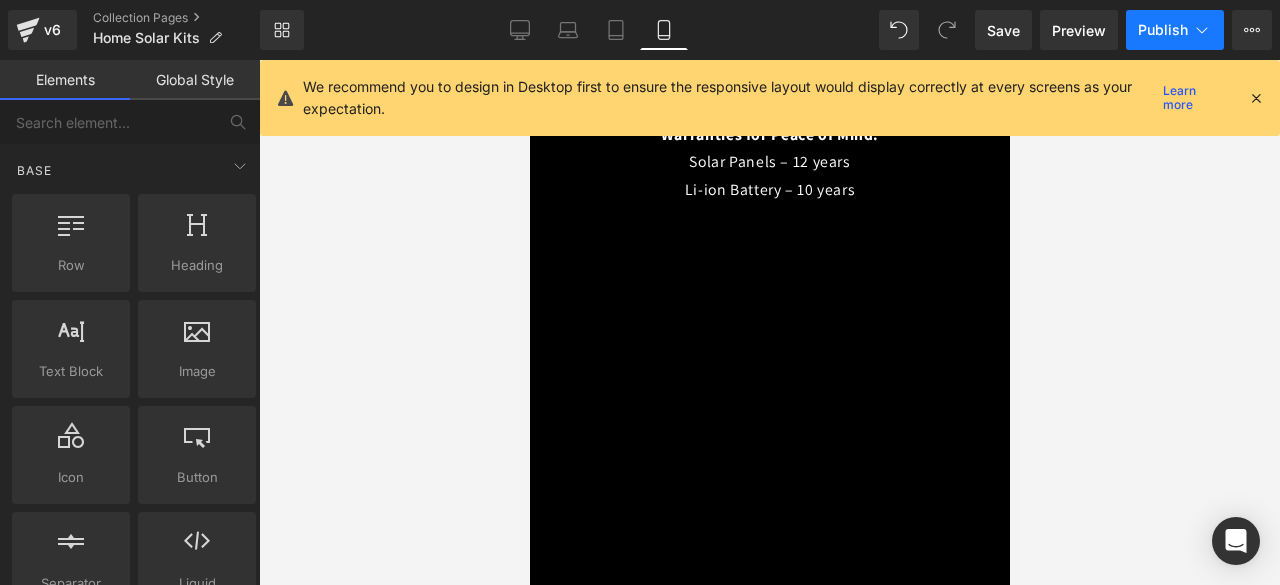 click on "Publish" at bounding box center (1163, 30) 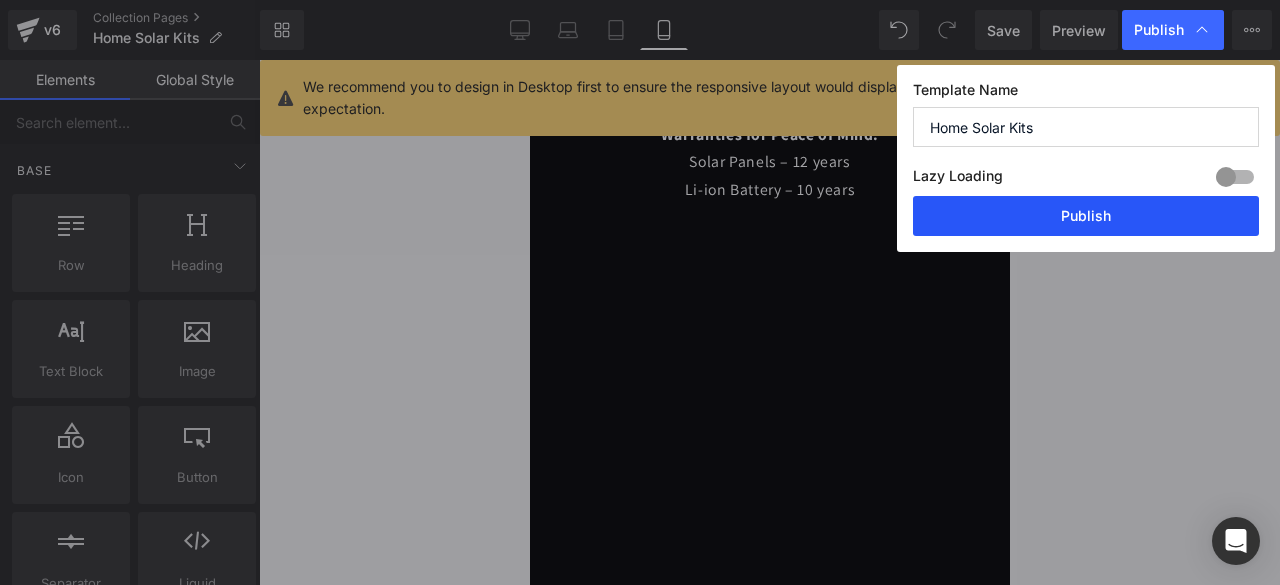 click on "Publish" at bounding box center (1086, 216) 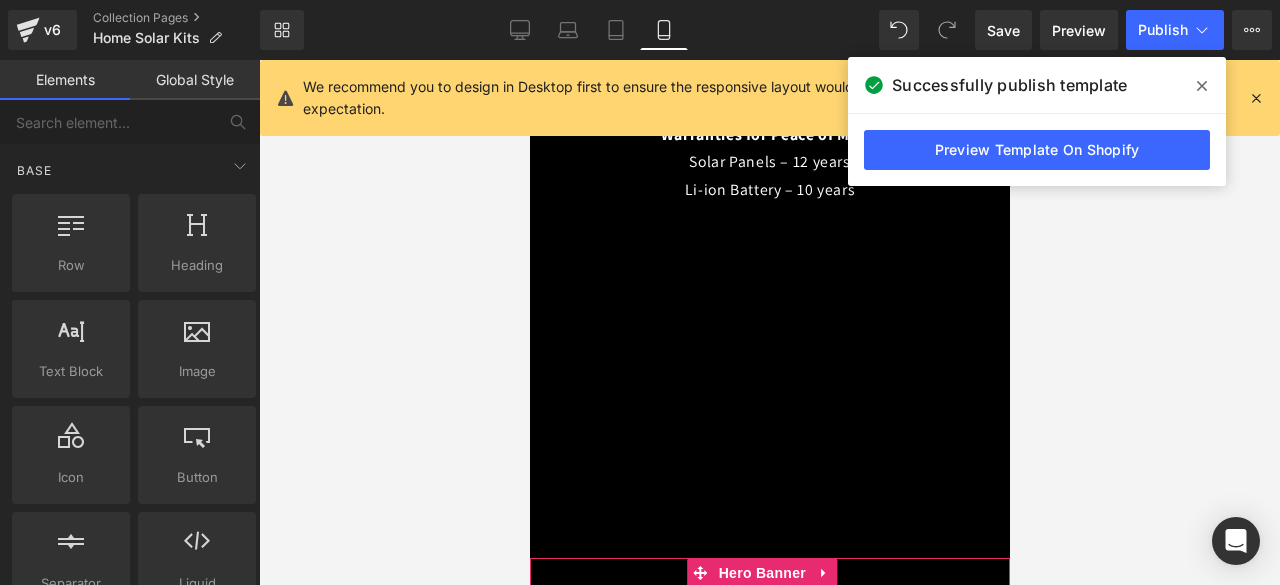 drag, startPoint x: 752, startPoint y: 461, endPoint x: 909, endPoint y: 270, distance: 247.24481 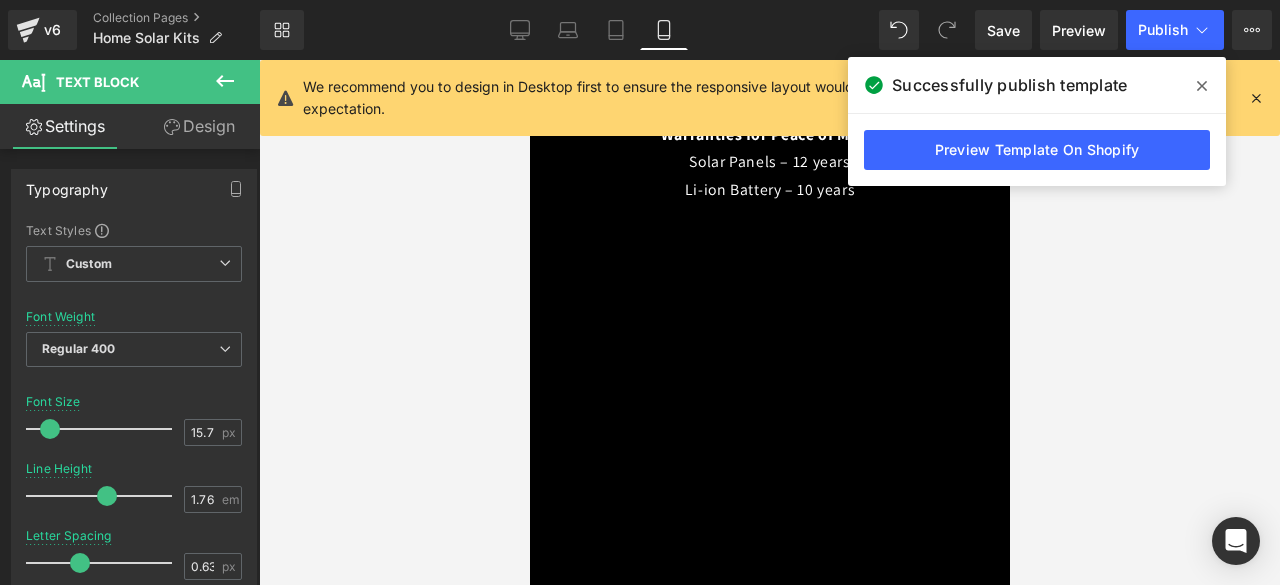 click on "Design" at bounding box center (199, 126) 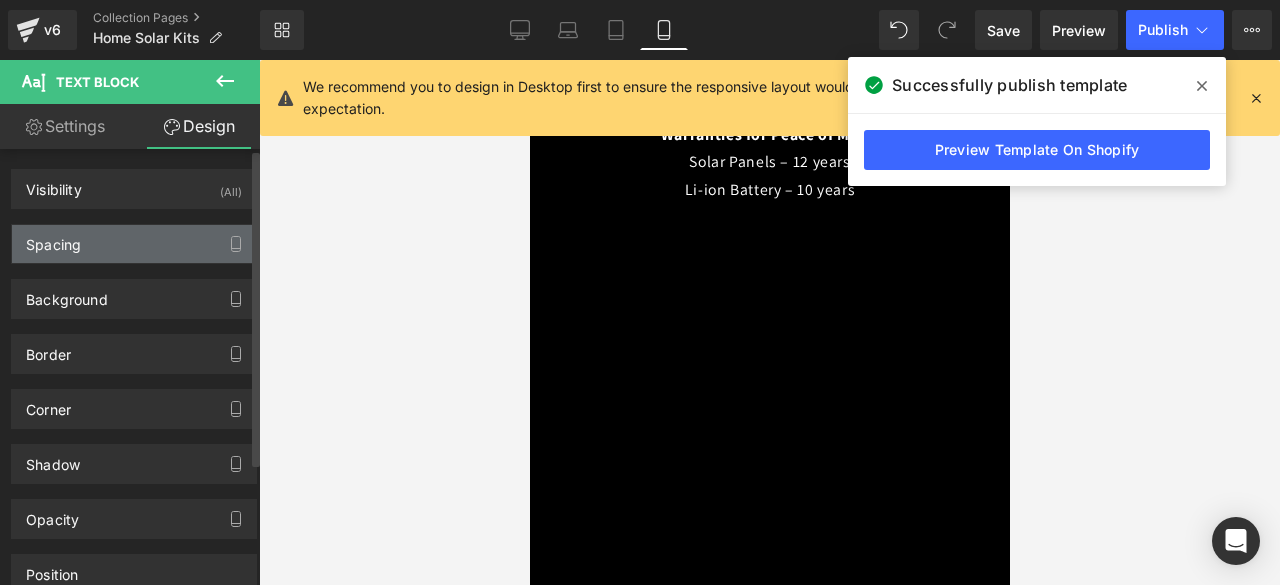 type on "0" 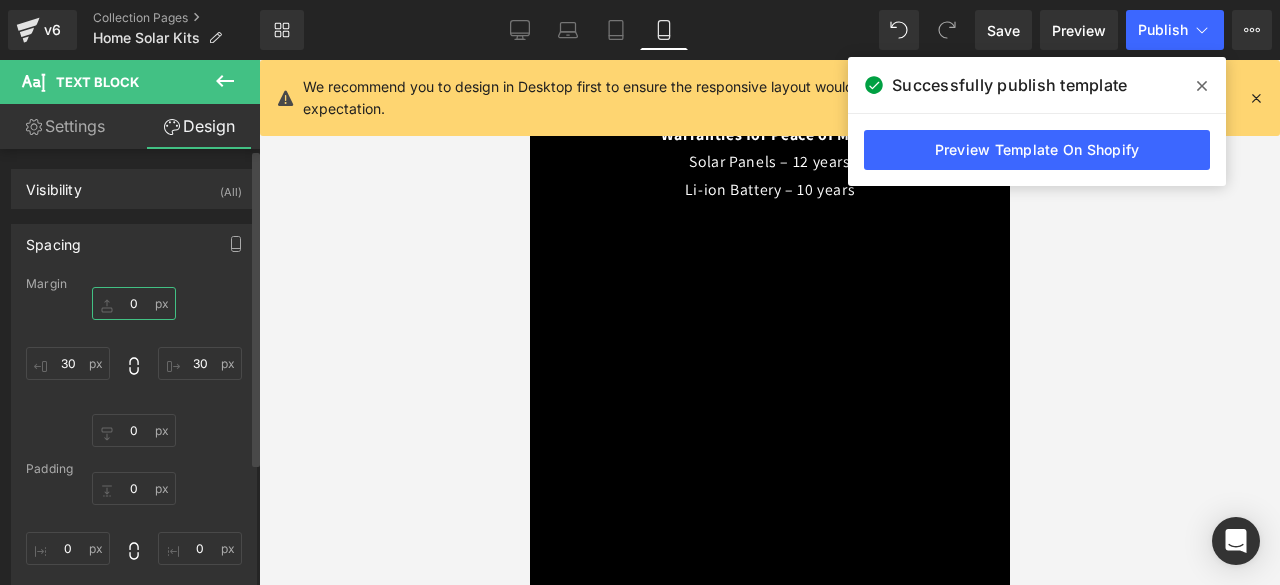 click on "0" at bounding box center [134, 303] 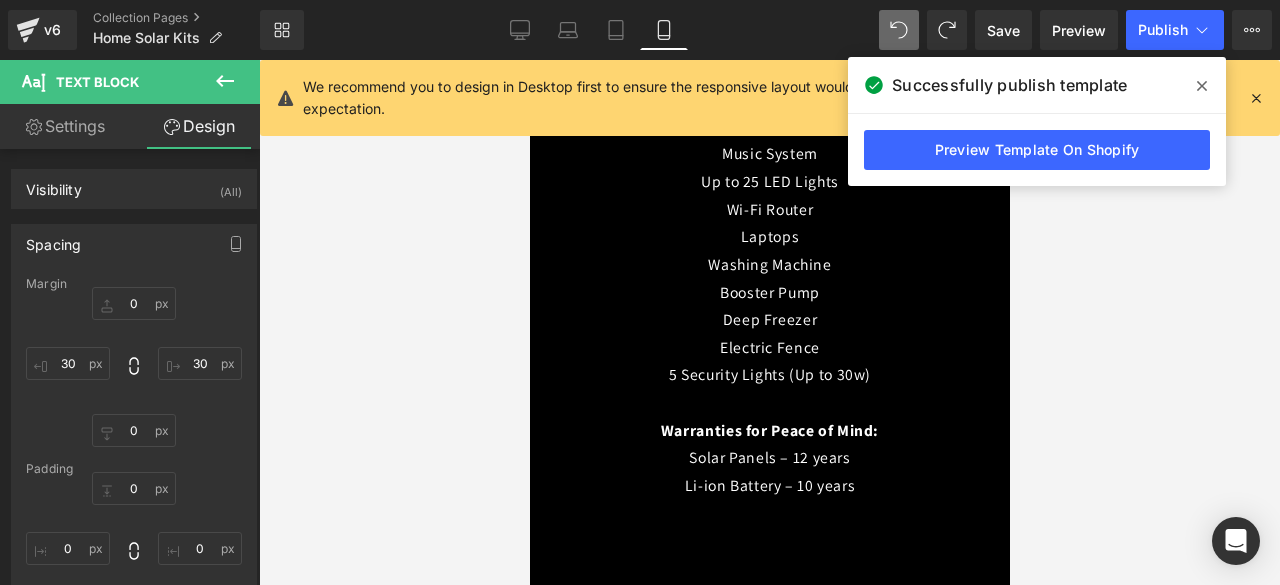 scroll, scrollTop: 7036, scrollLeft: 0, axis: vertical 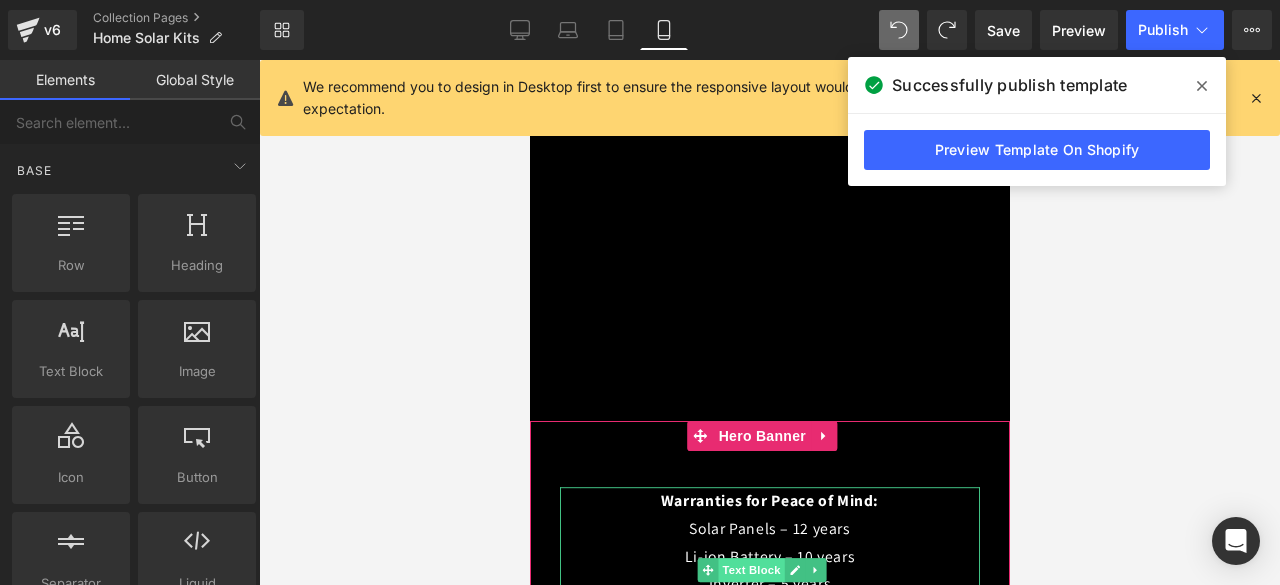 click on "Text Block" at bounding box center (751, 570) 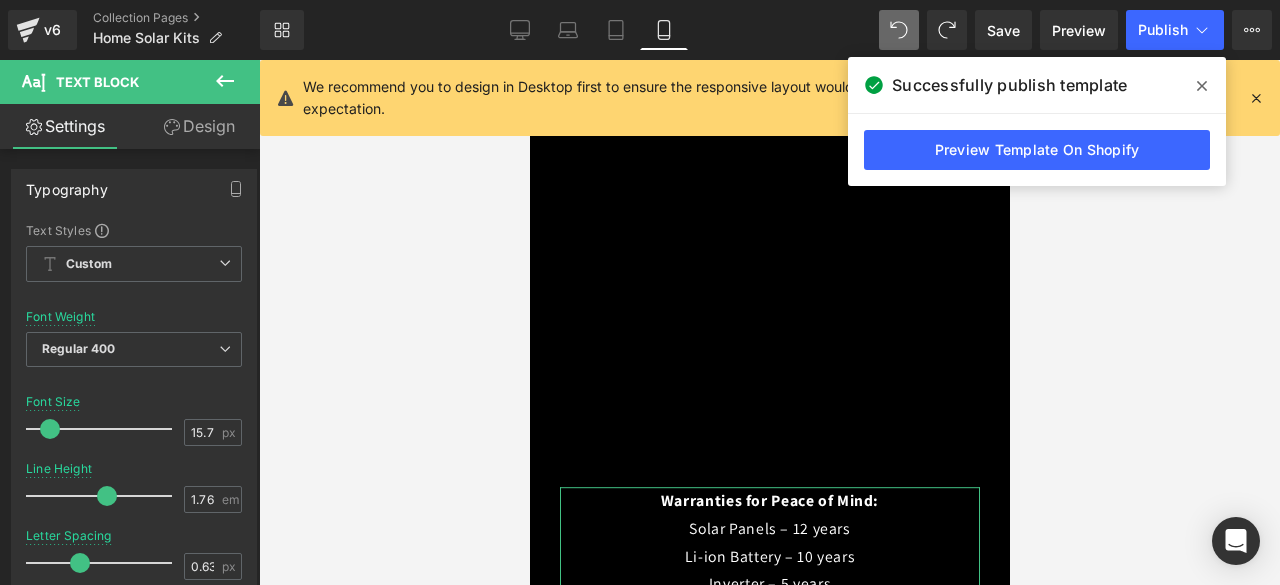 click on "Design" at bounding box center (199, 126) 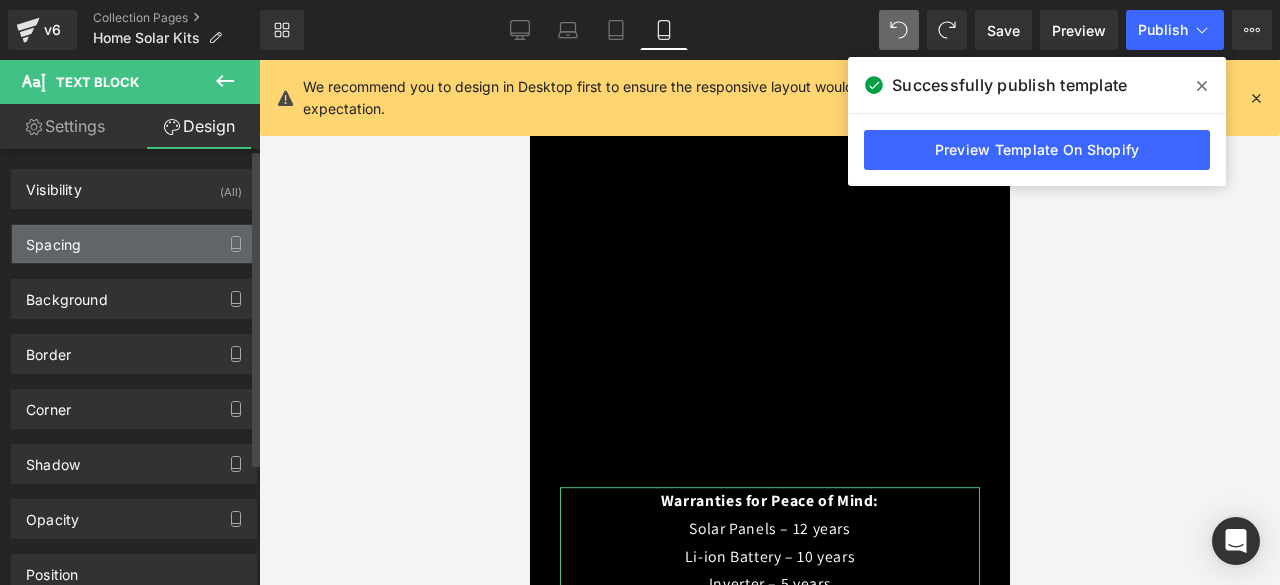 type on "0" 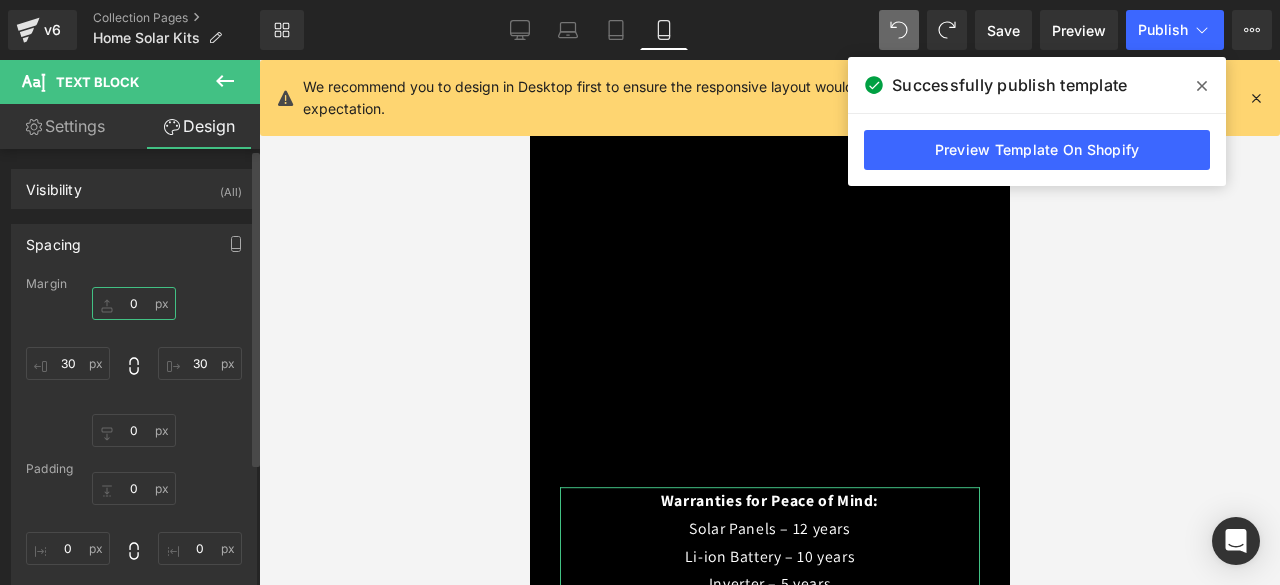 click on "0" at bounding box center (134, 303) 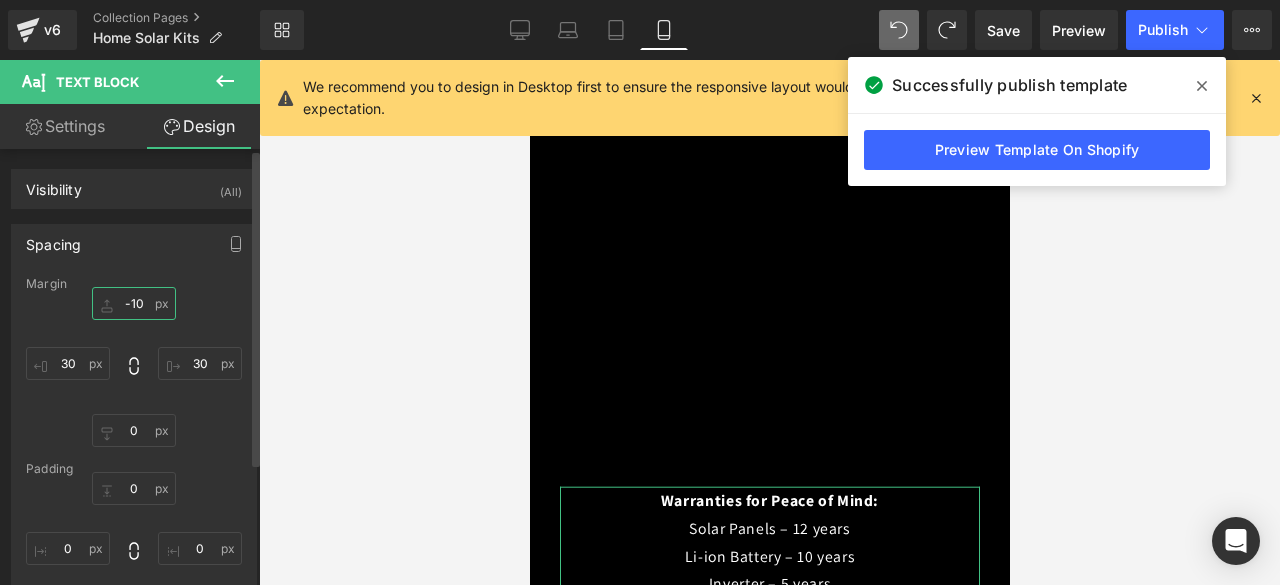 type on "-100" 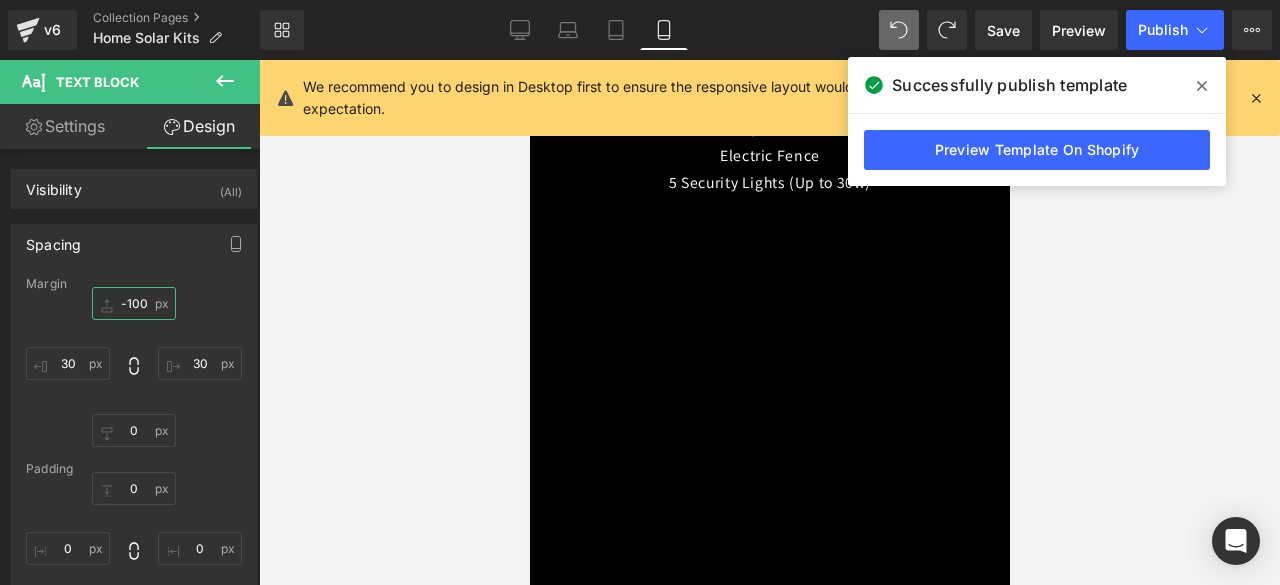 scroll, scrollTop: 7305, scrollLeft: 0, axis: vertical 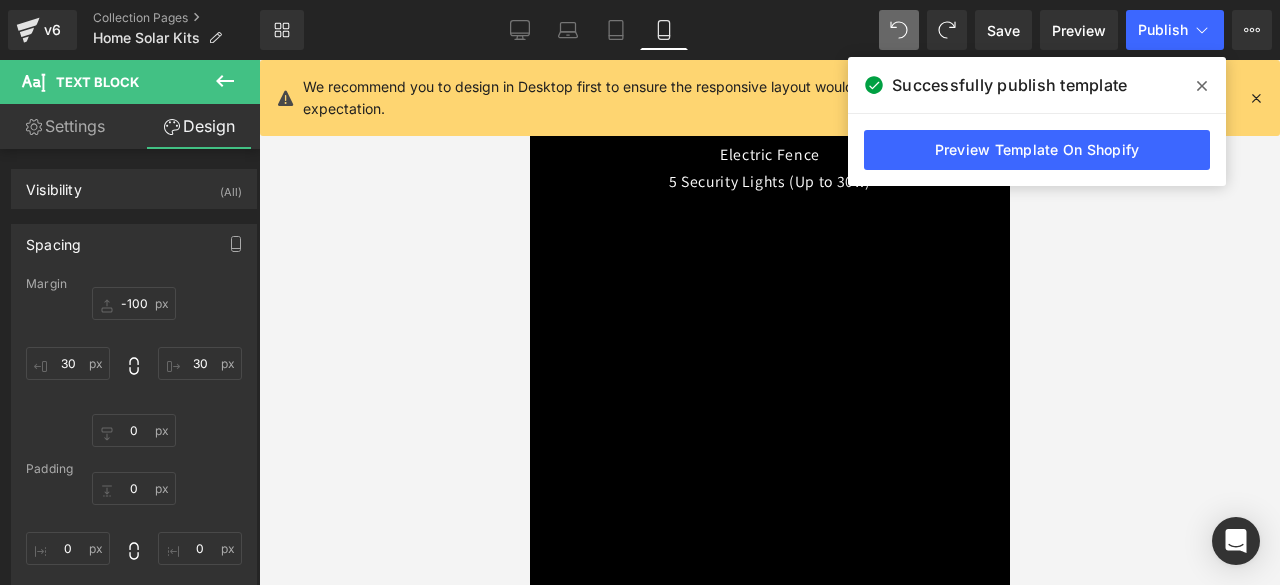 click on "Text Block" at bounding box center [751, 719] 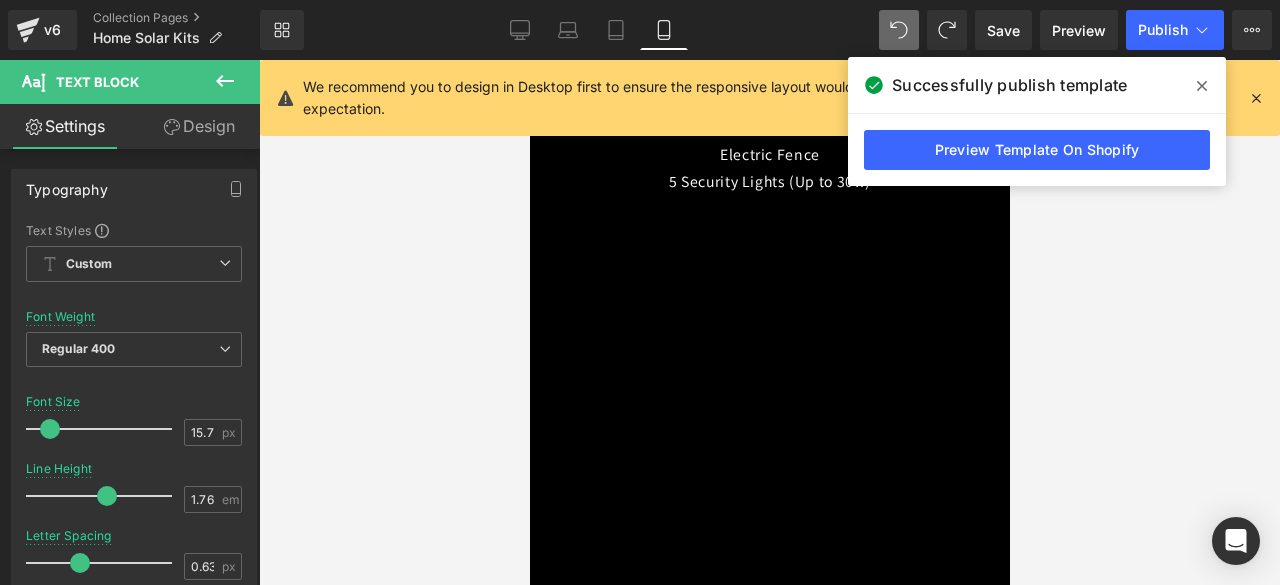 click on "Design" at bounding box center (199, 126) 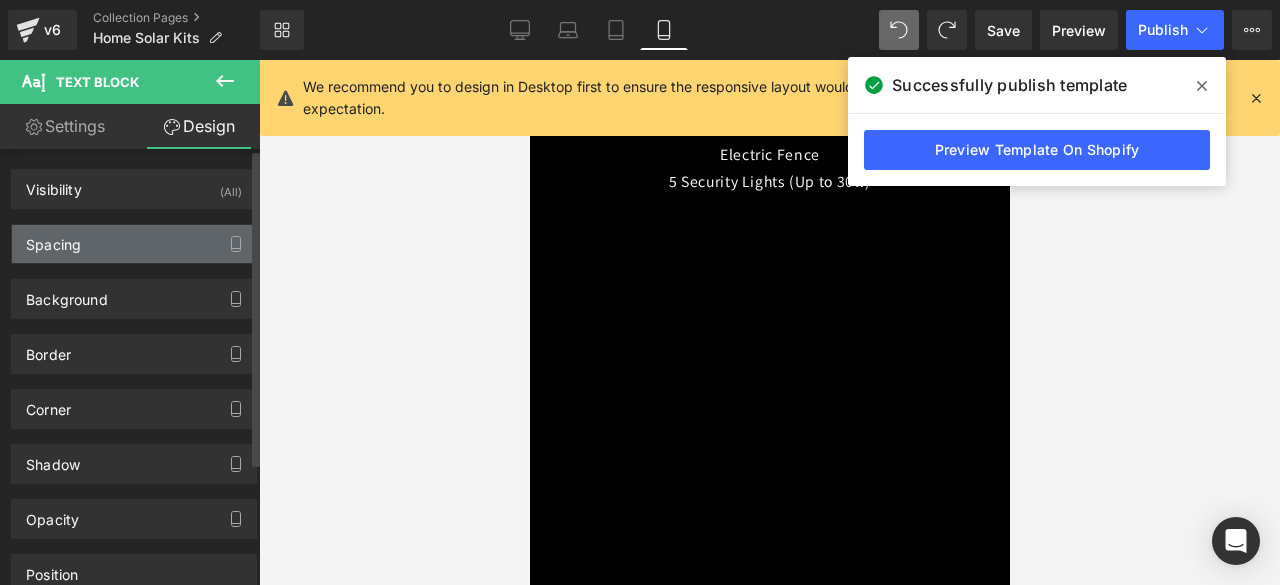 type on "-100" 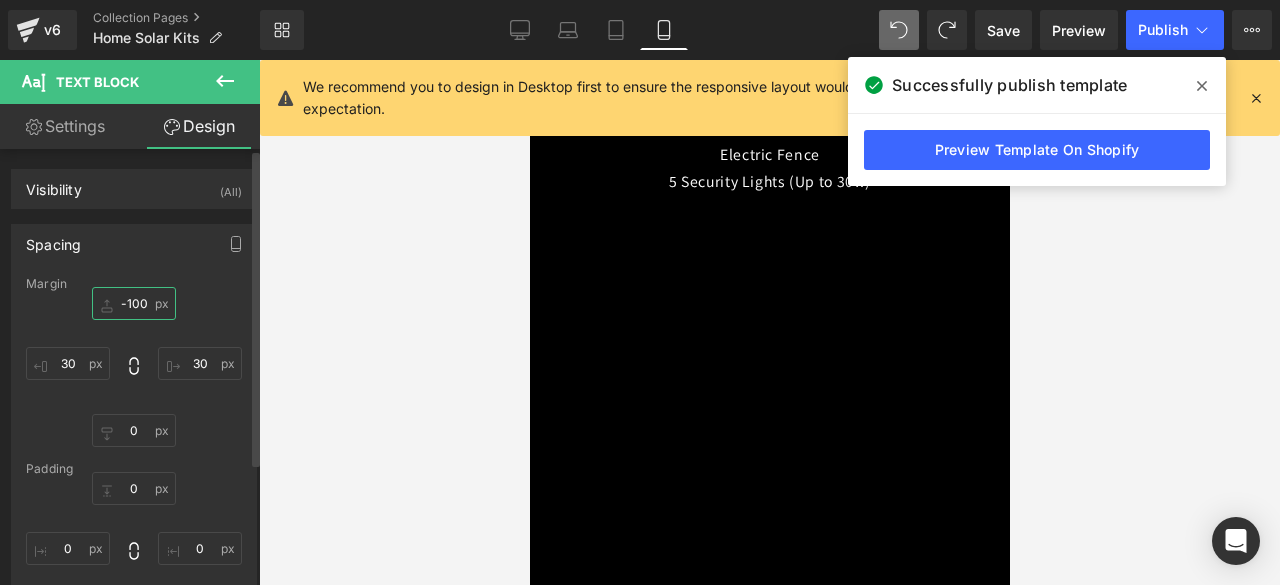click on "-100" at bounding box center (134, 303) 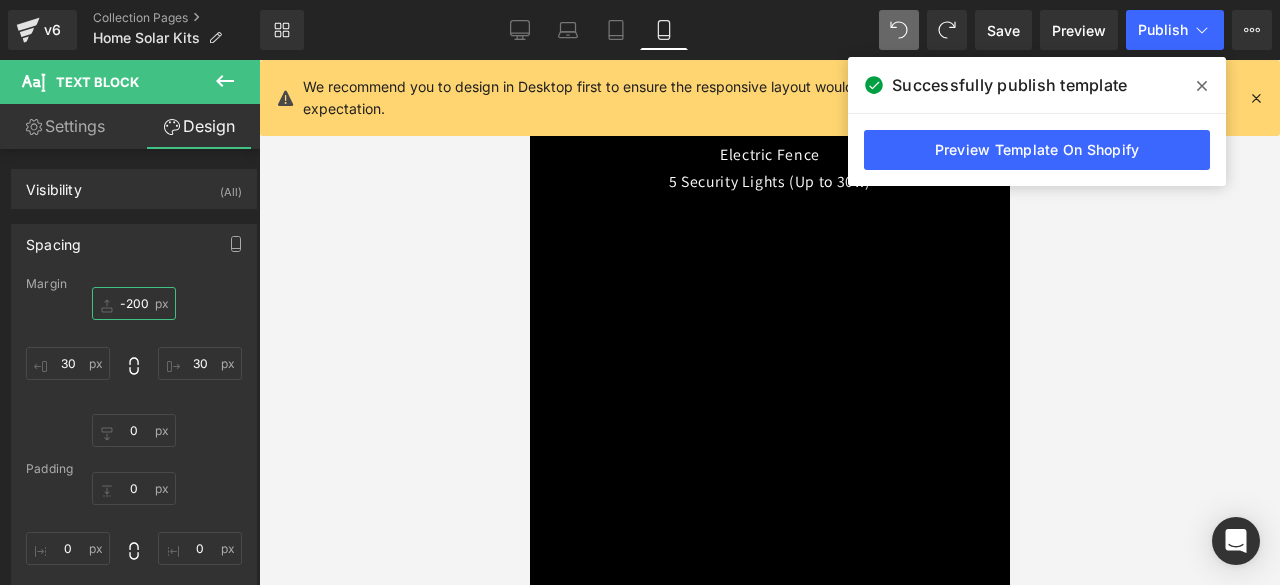 type on "-200" 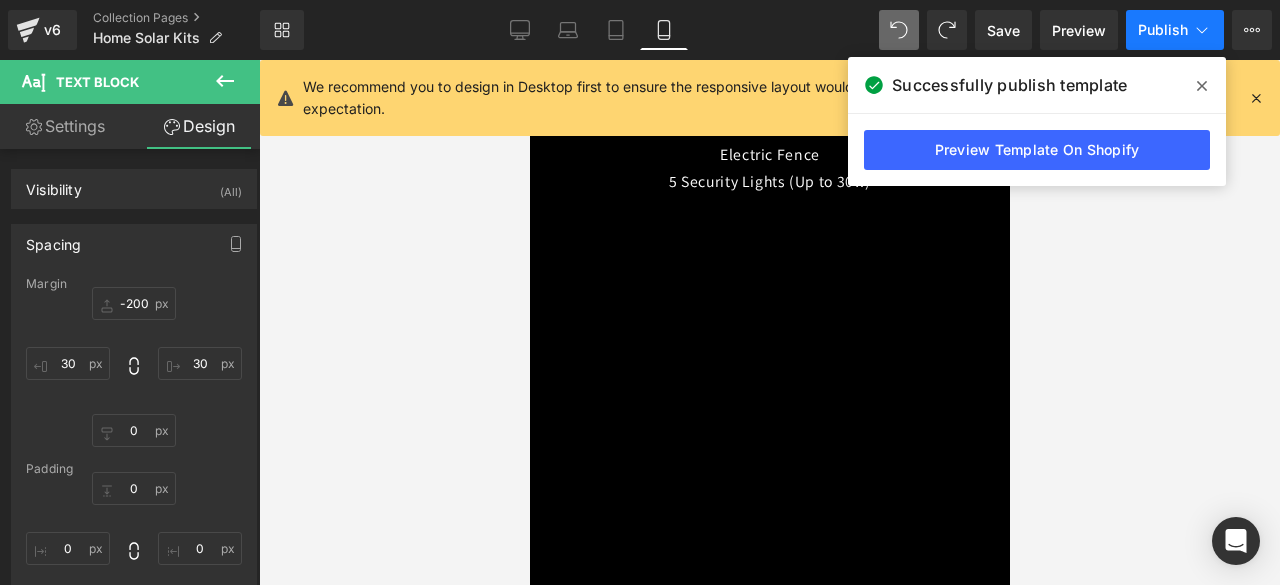 click on "Library Mobile Desktop Laptop Tablet Mobile Save Preview Publish Scheduled View Live Page View with current Template Save Template to Library Schedule Publish  Optimize  Publish Settings Shortcuts We recommend you to design in Desktop first to ensure the responsive layout would display correctly at every screens as your expectation. Learn more  Your page can’t be published   You've reached the maximum number of published pages on your plan  (0/0).  You need to upgrade your plan or unpublish all your pages to get 1 publish slot.   Unpublish pages   Upgrade plan" at bounding box center [770, 30] 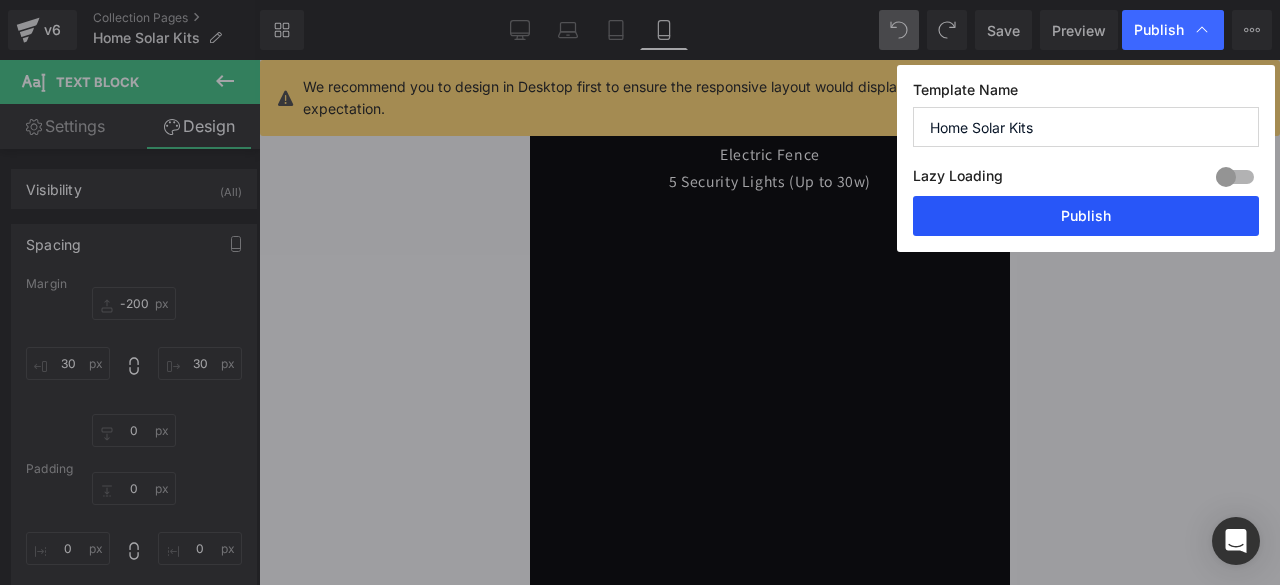 click on "Publish" at bounding box center [1086, 216] 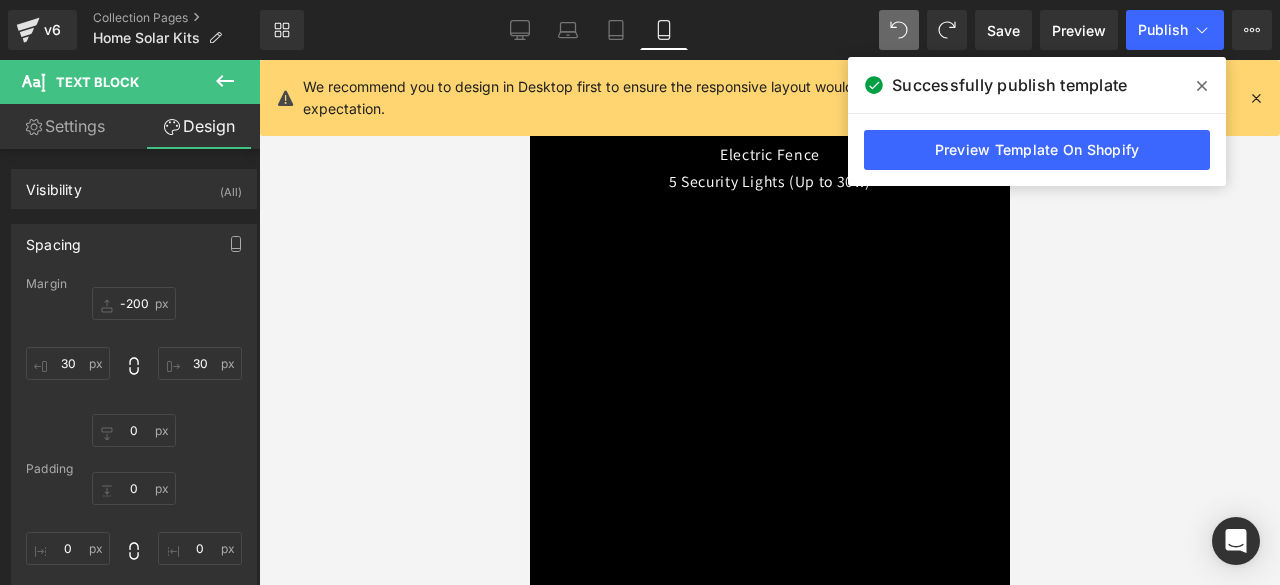 click 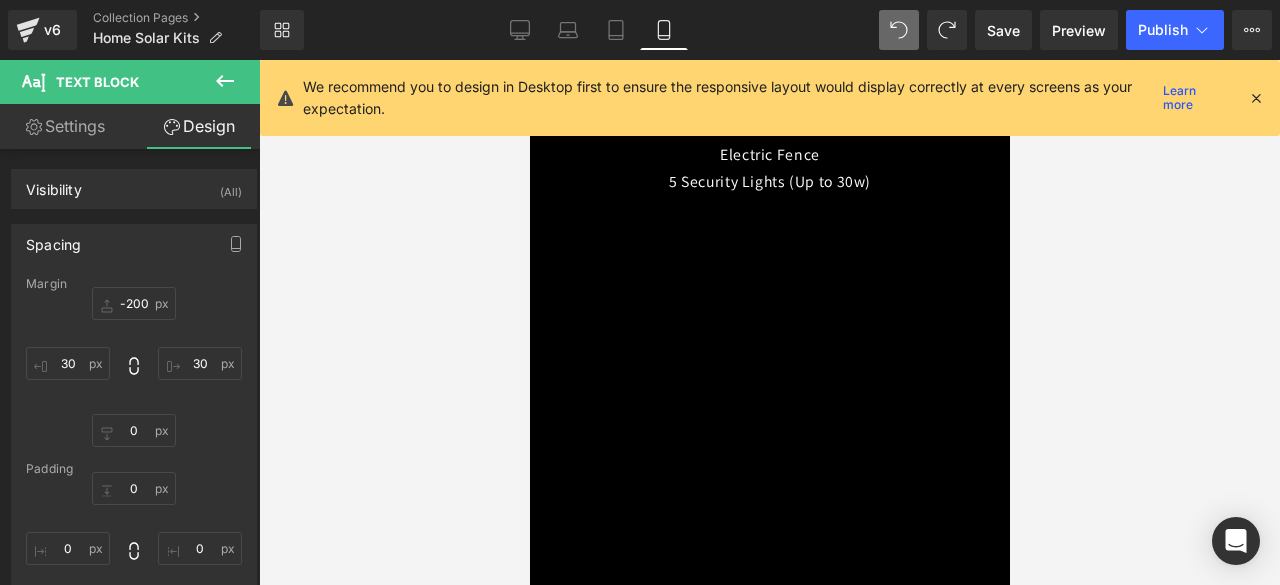 click on "Warranties for Peace of Mind:" at bounding box center (769, 598) 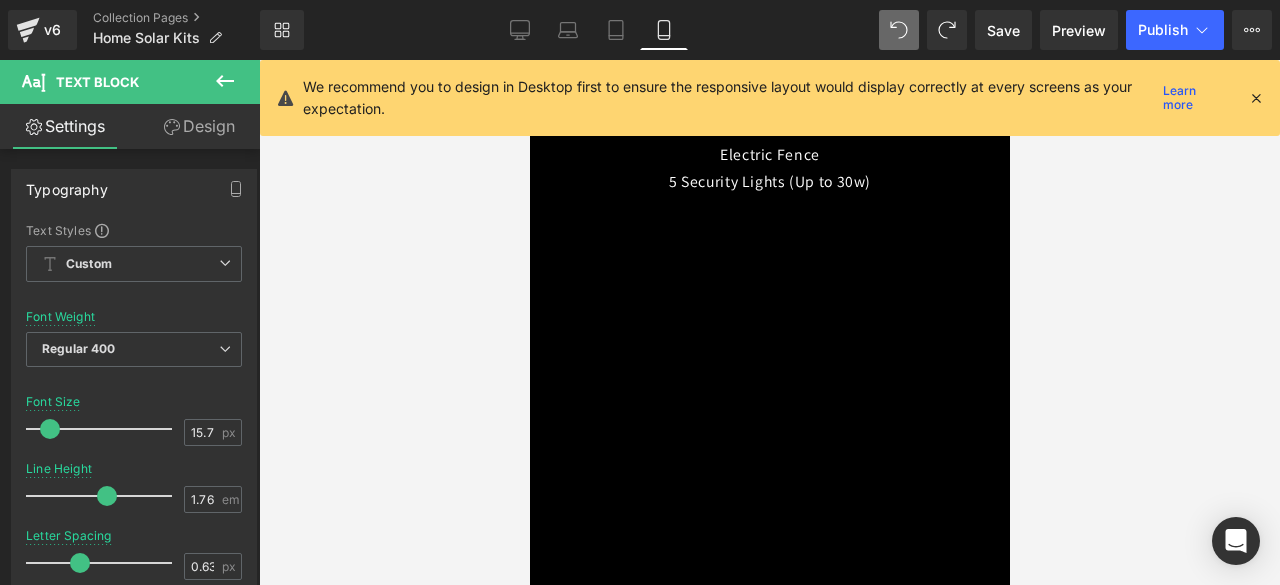 click on "Design" at bounding box center (199, 126) 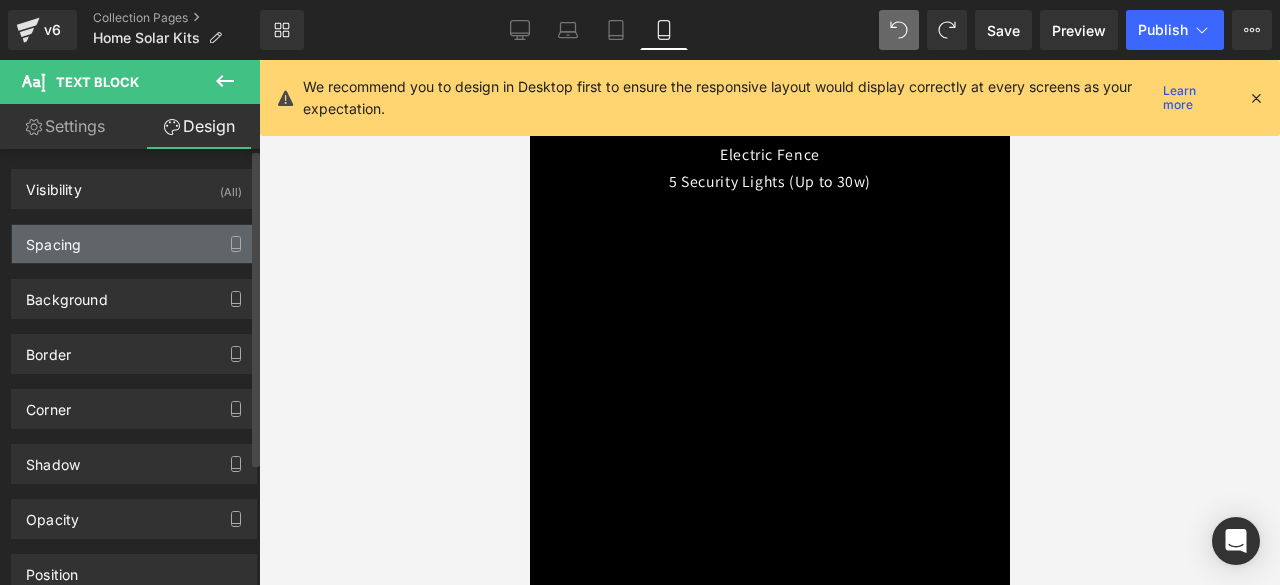 type on "-200" 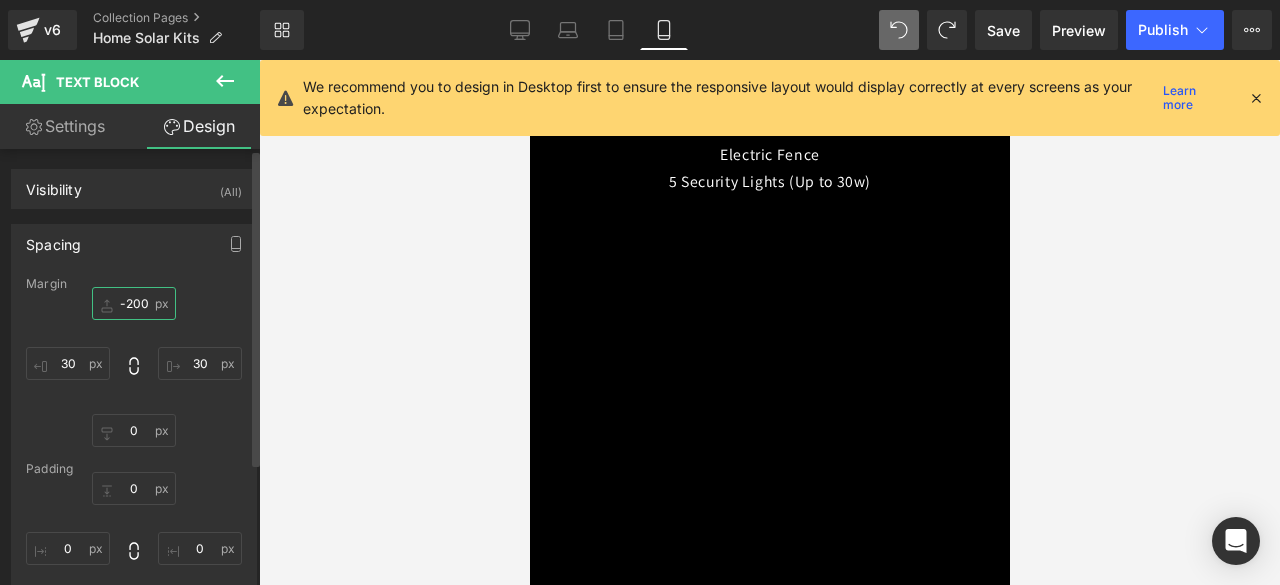click on "-200" at bounding box center (134, 303) 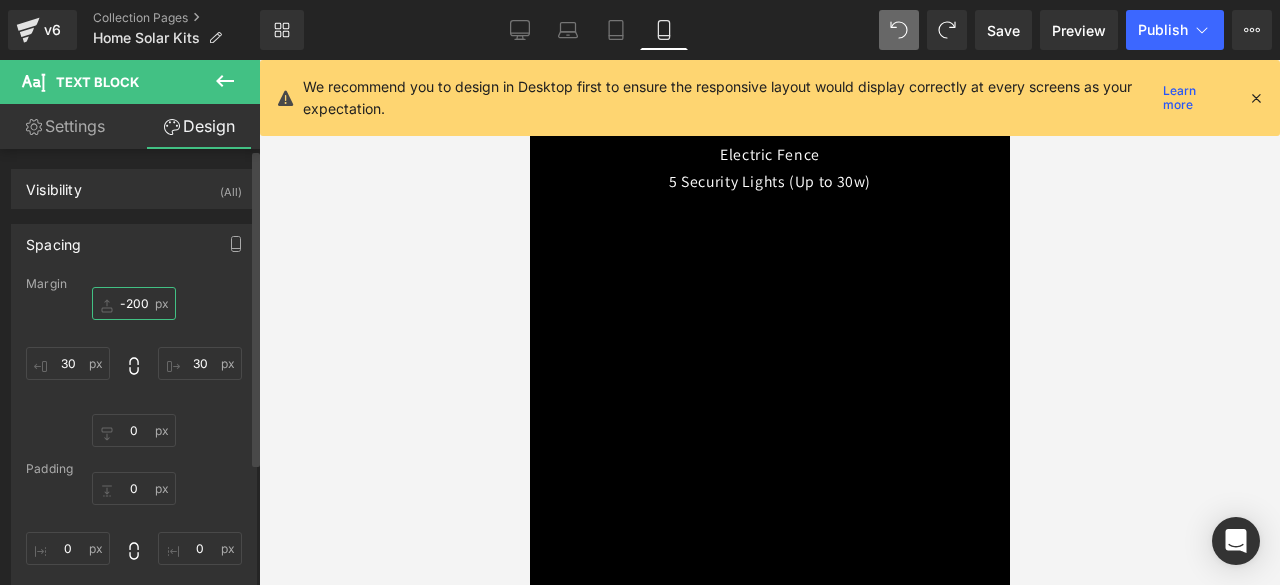 click on "-200" at bounding box center (134, 303) 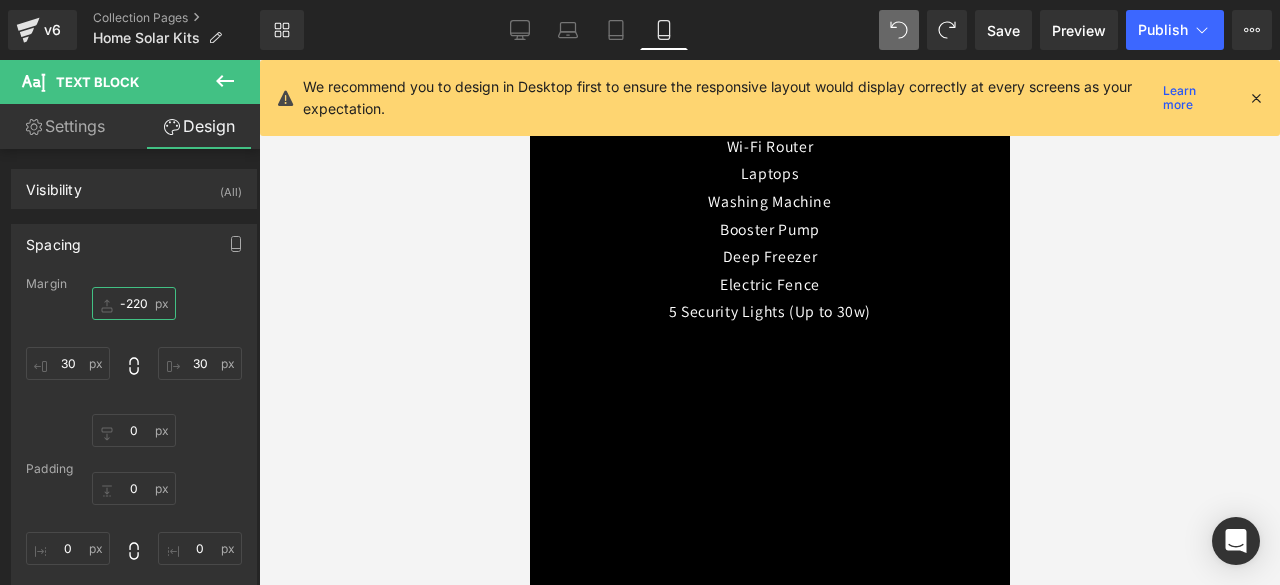 scroll, scrollTop: 7173, scrollLeft: 0, axis: vertical 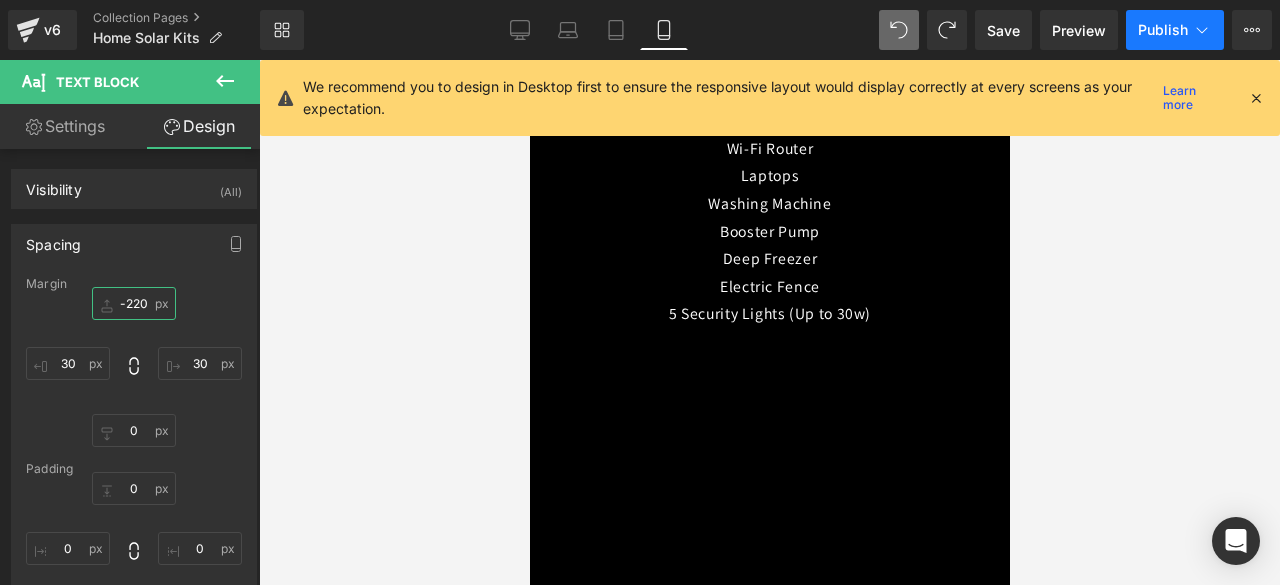 type on "-220" 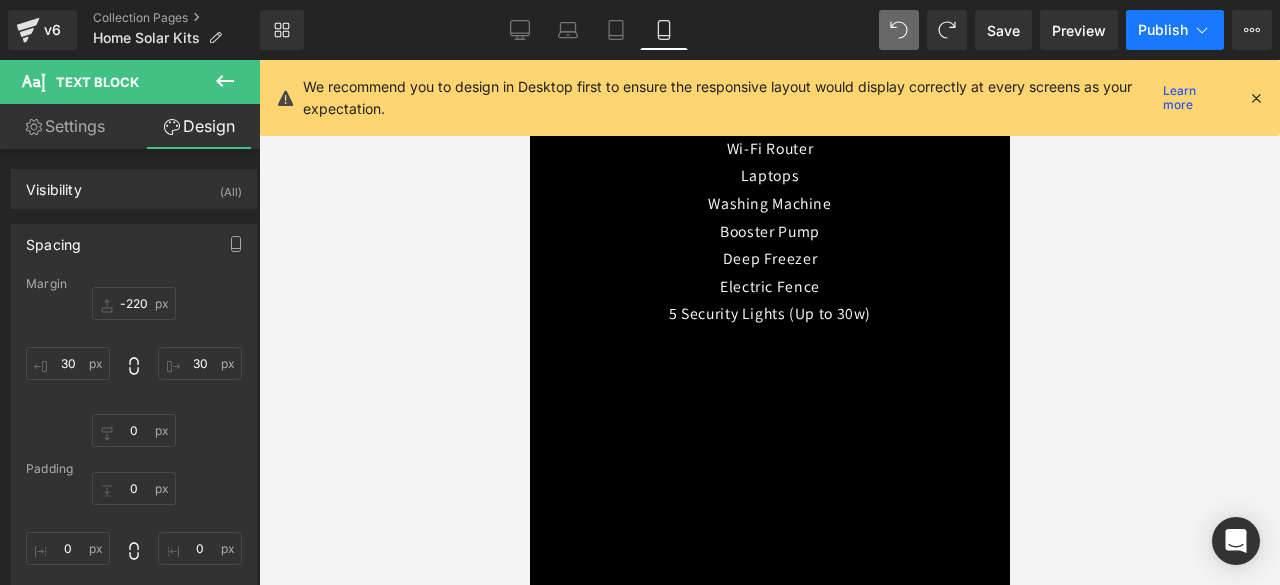 click on "Publish" at bounding box center [1163, 30] 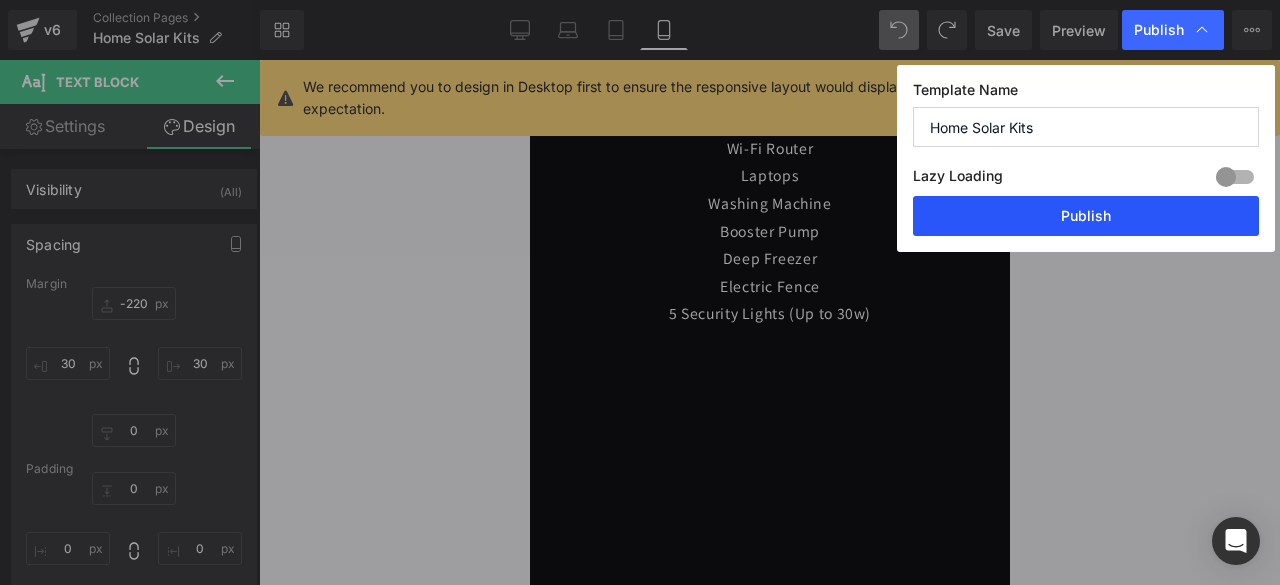 click on "Publish" at bounding box center (1086, 216) 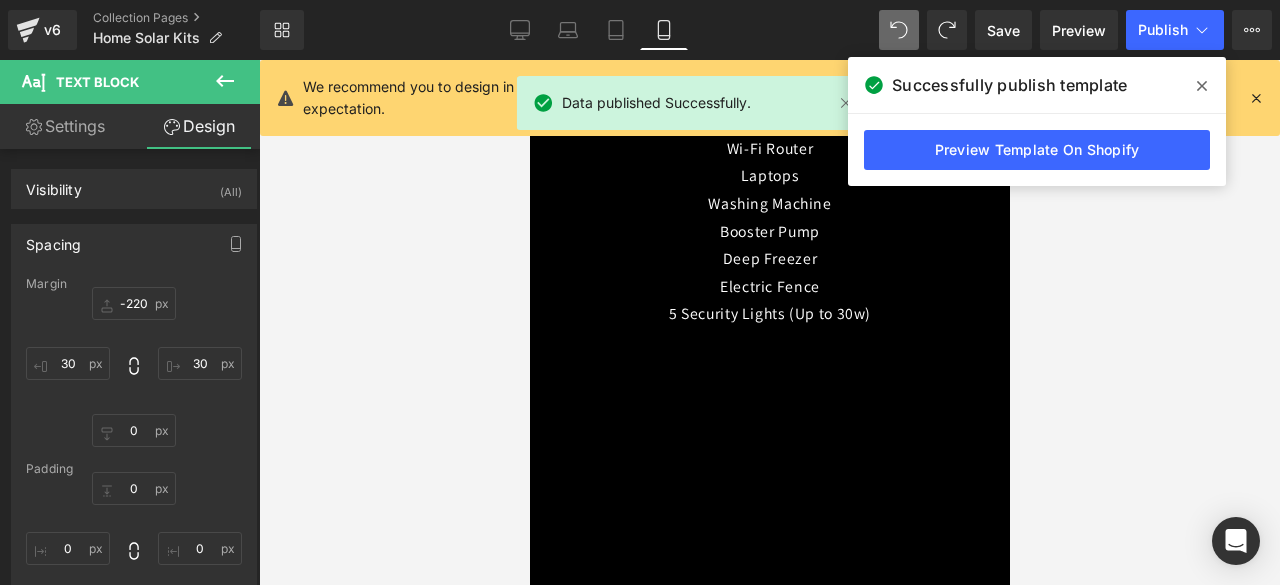 click 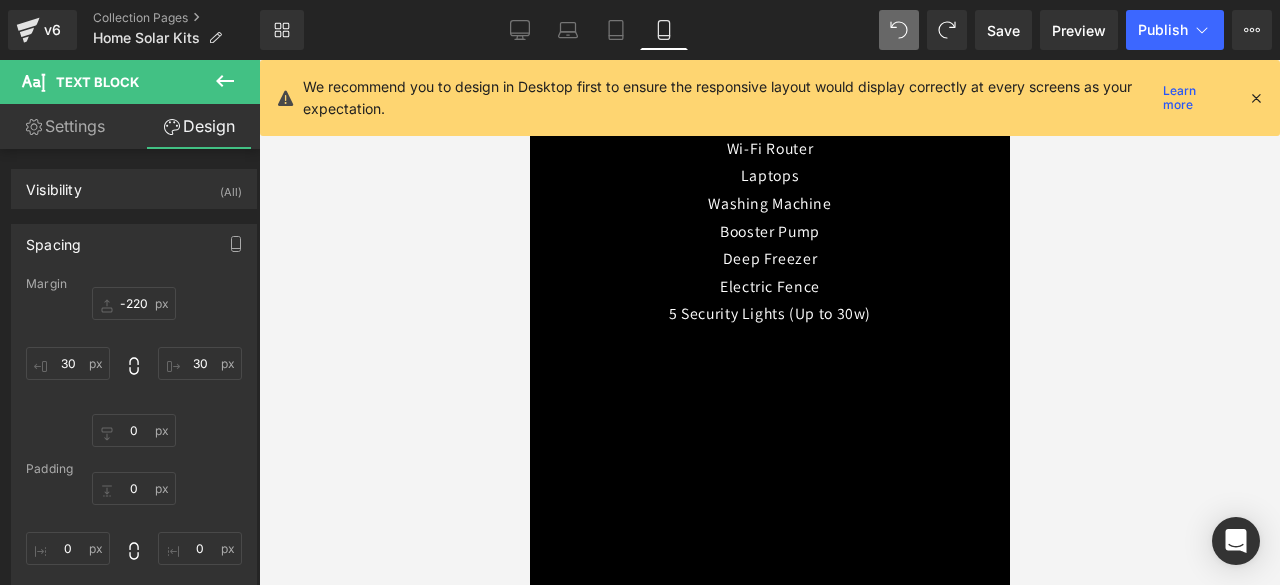 click on "Warranties for Peace of Mind:" at bounding box center (769, 720) 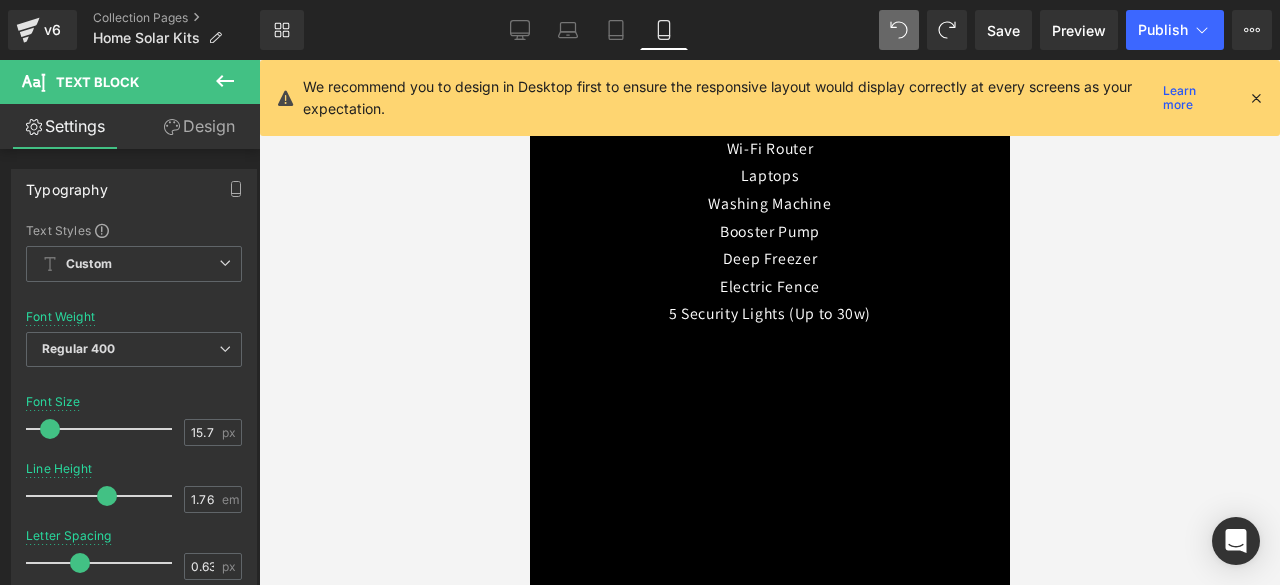 click on "Design" at bounding box center (199, 126) 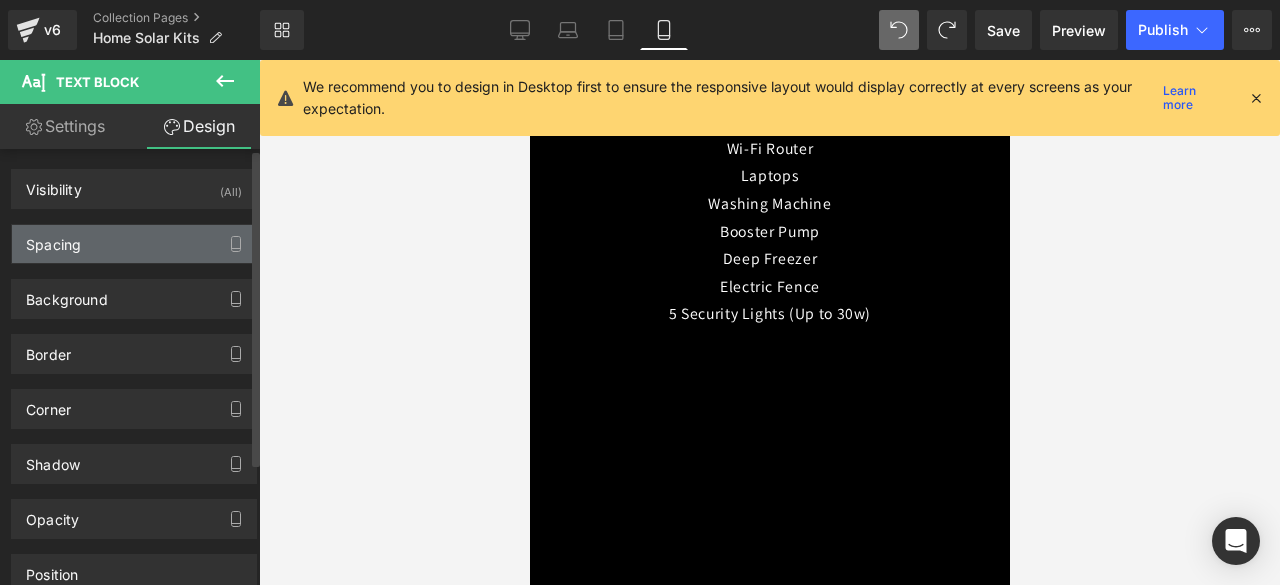 type on "-220" 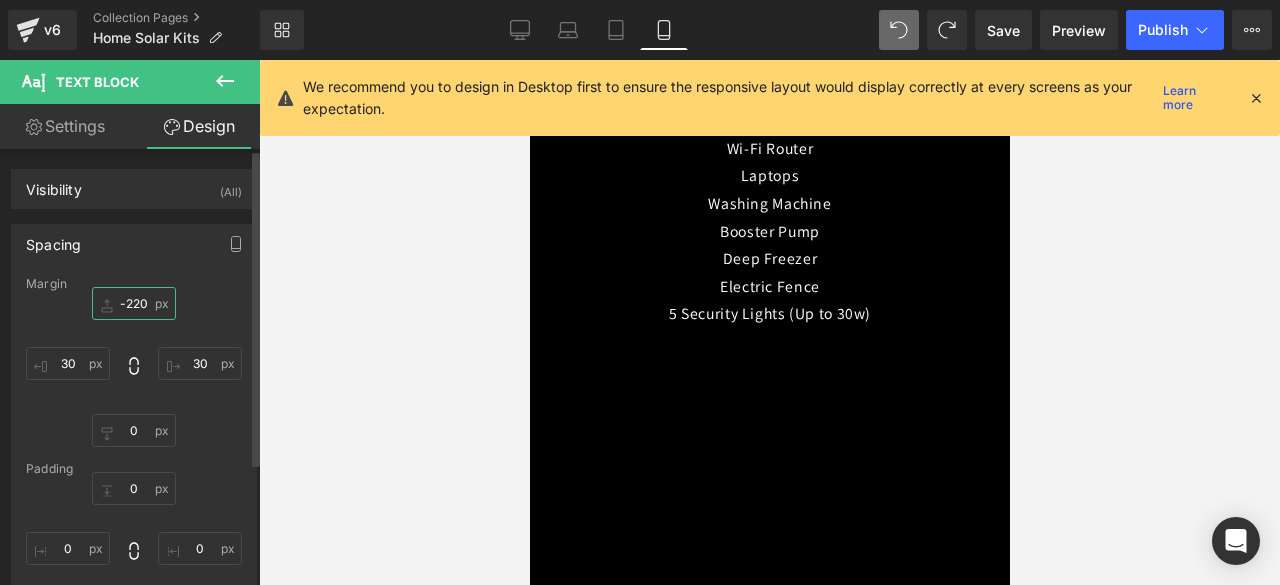 click on "-220" at bounding box center (134, 303) 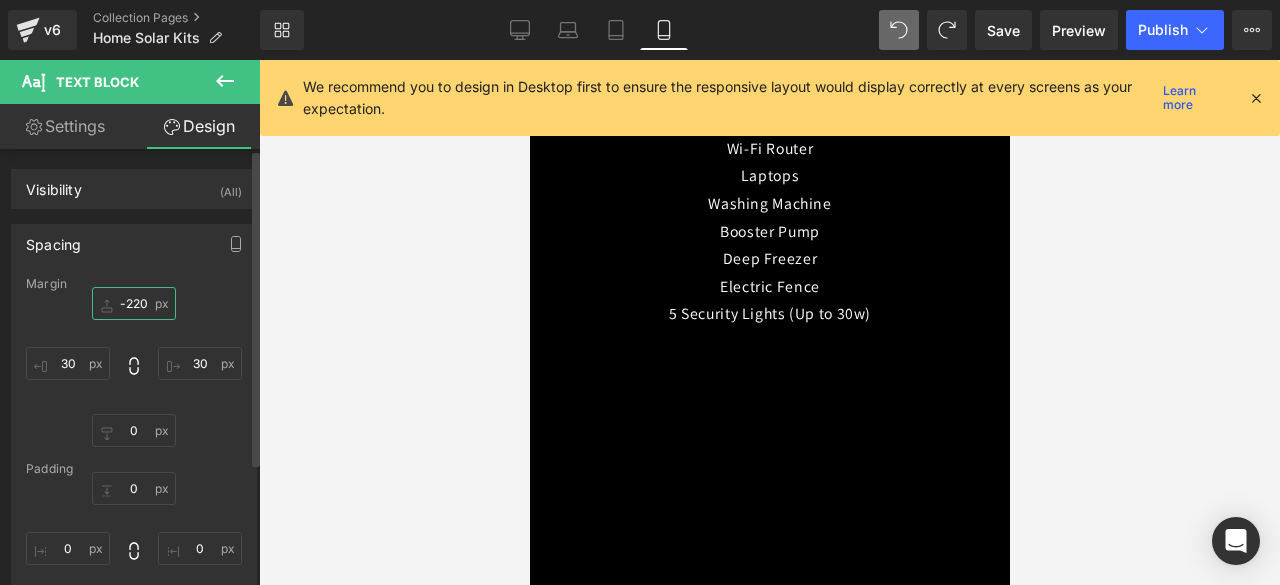 click on "-220" at bounding box center (134, 303) 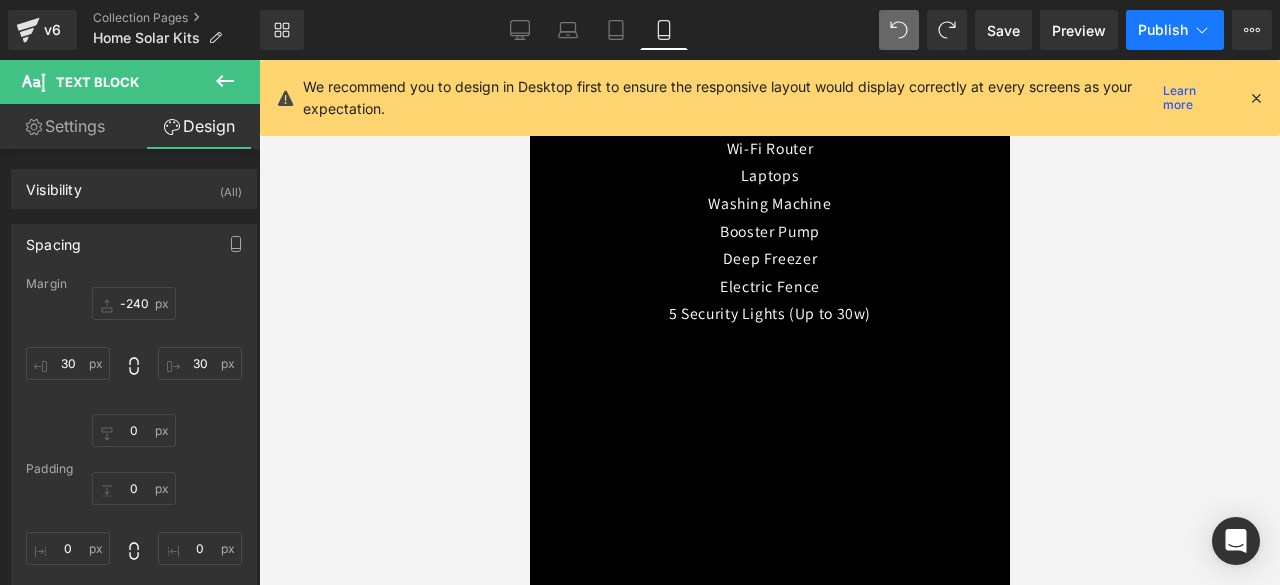 click 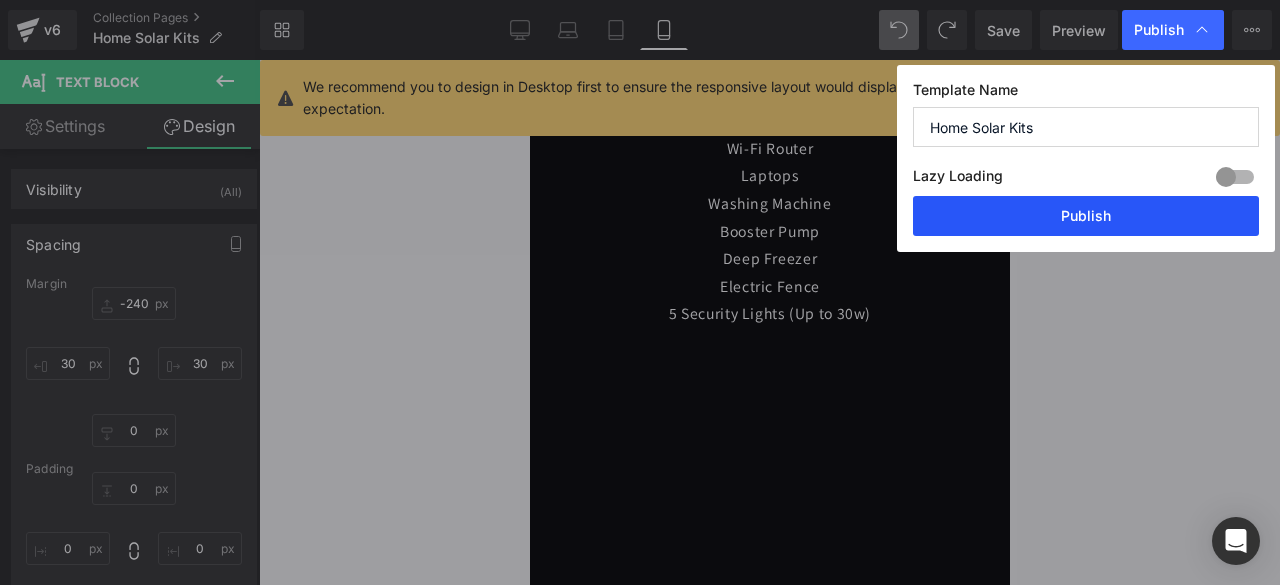 click on "Publish" at bounding box center [1086, 216] 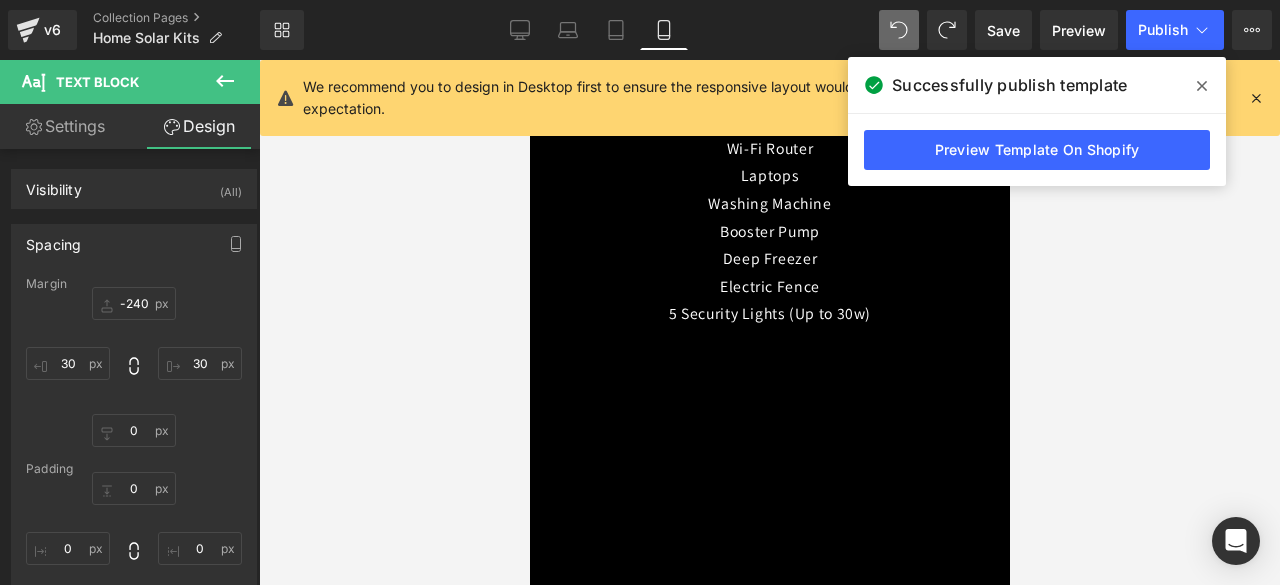 click on "We recommend you to design in Desktop first to ensure the responsive layout would display correctly at every screens as your expectation. Learn more" at bounding box center (770, 98) 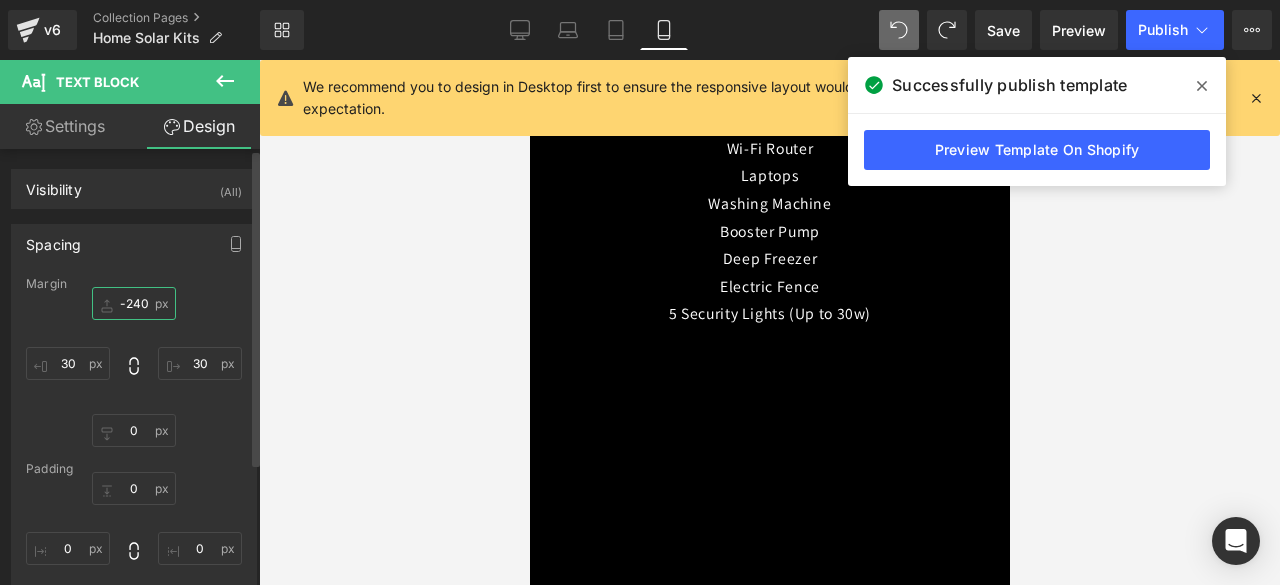 click on "-240" at bounding box center (134, 303) 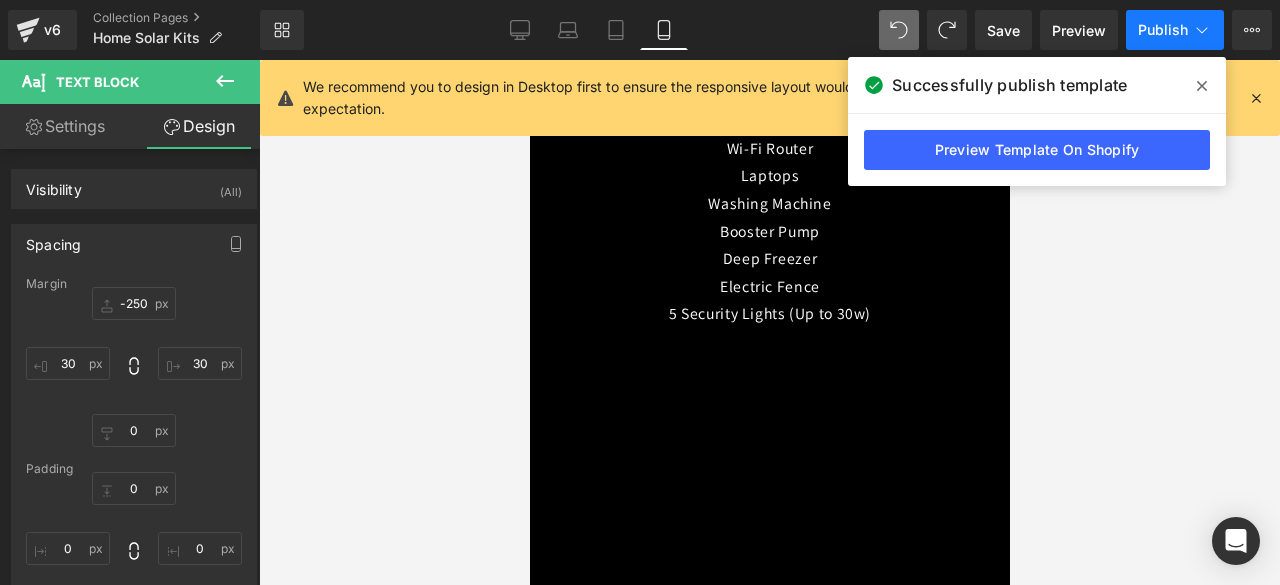 click on "Publish" at bounding box center (1175, 30) 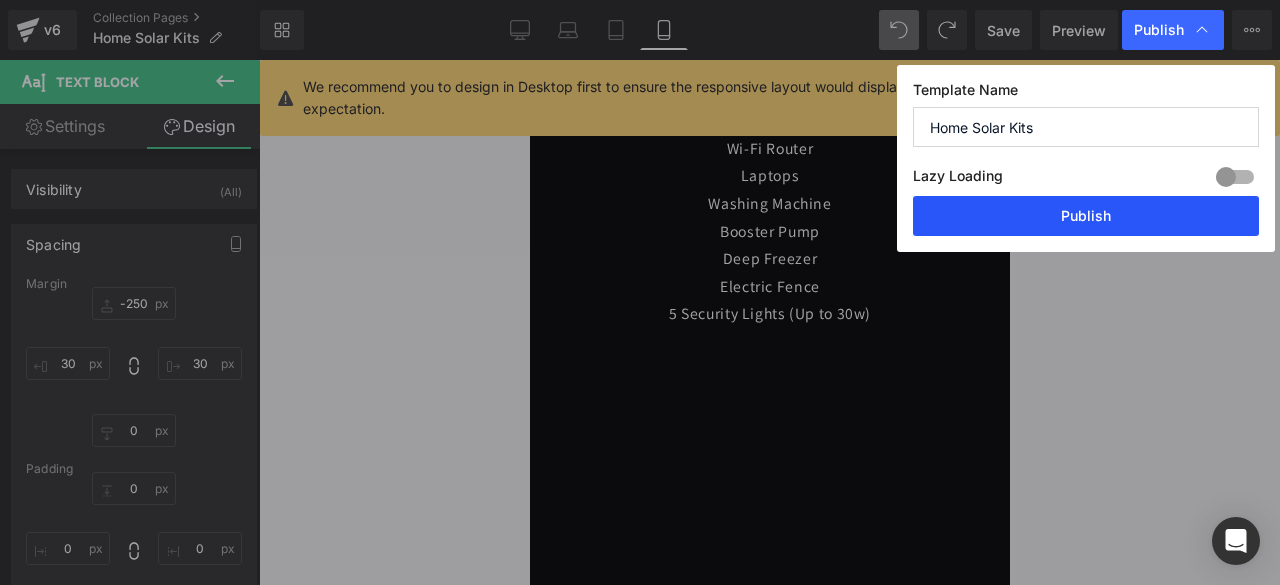 click on "Publish" at bounding box center [1086, 216] 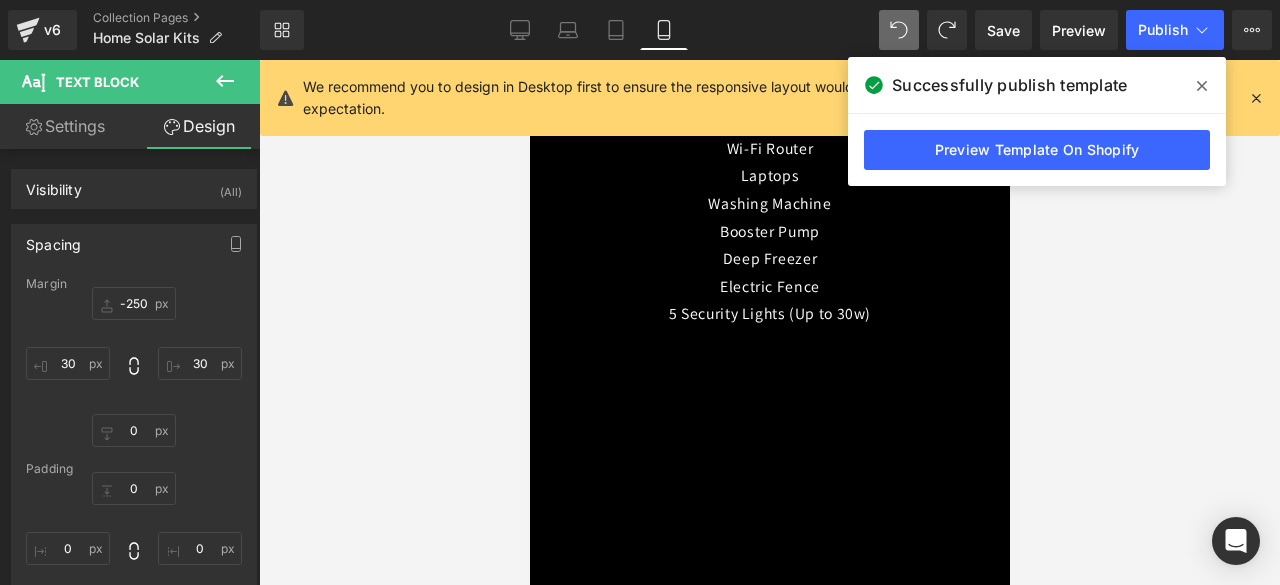 click 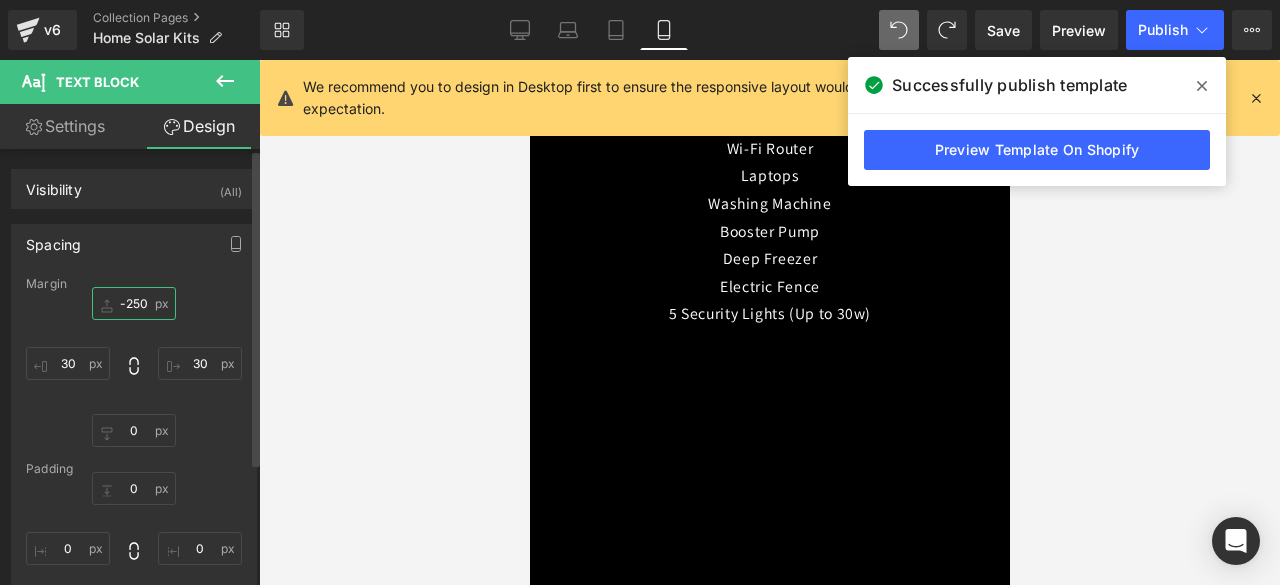 click on "-250" at bounding box center [134, 303] 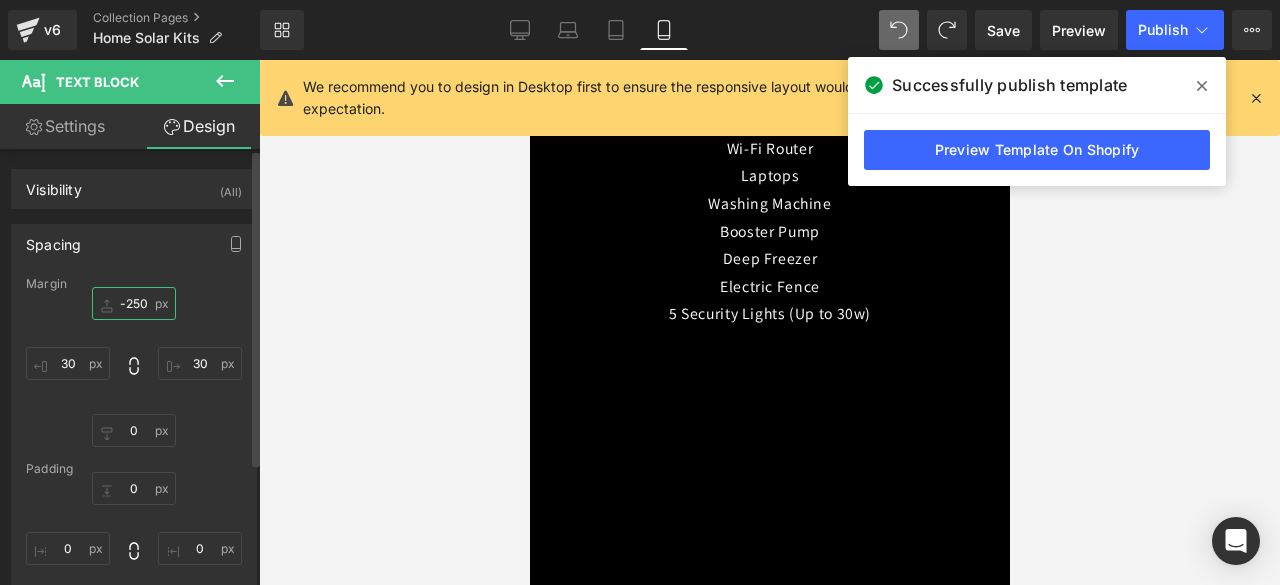click on "-250" at bounding box center [134, 303] 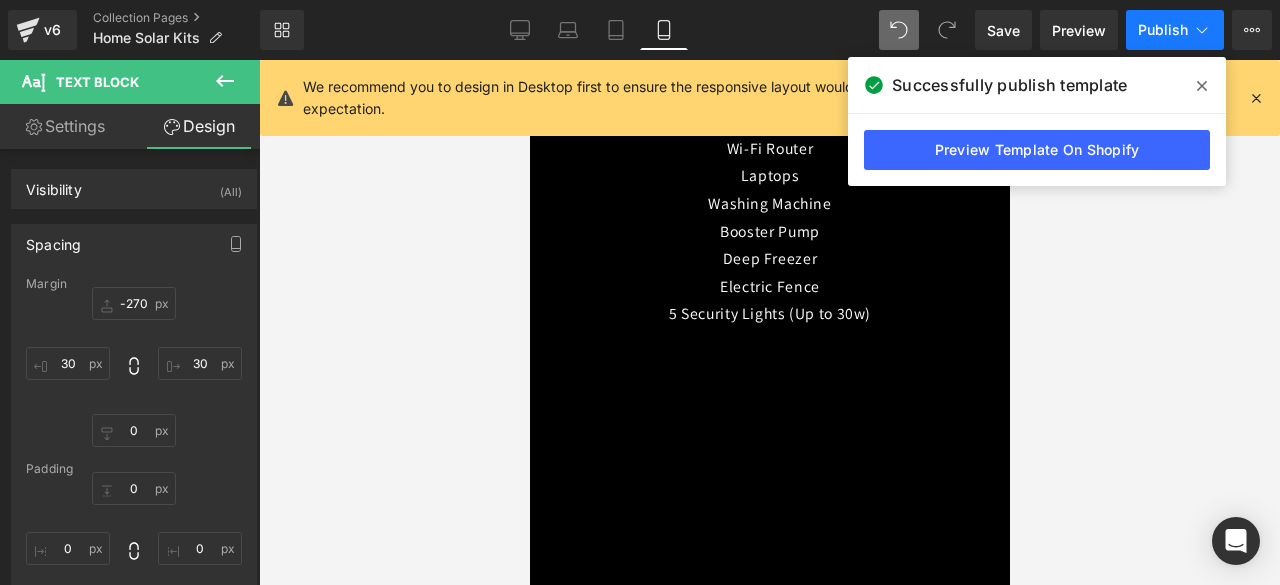 click on "Publish" at bounding box center [1163, 30] 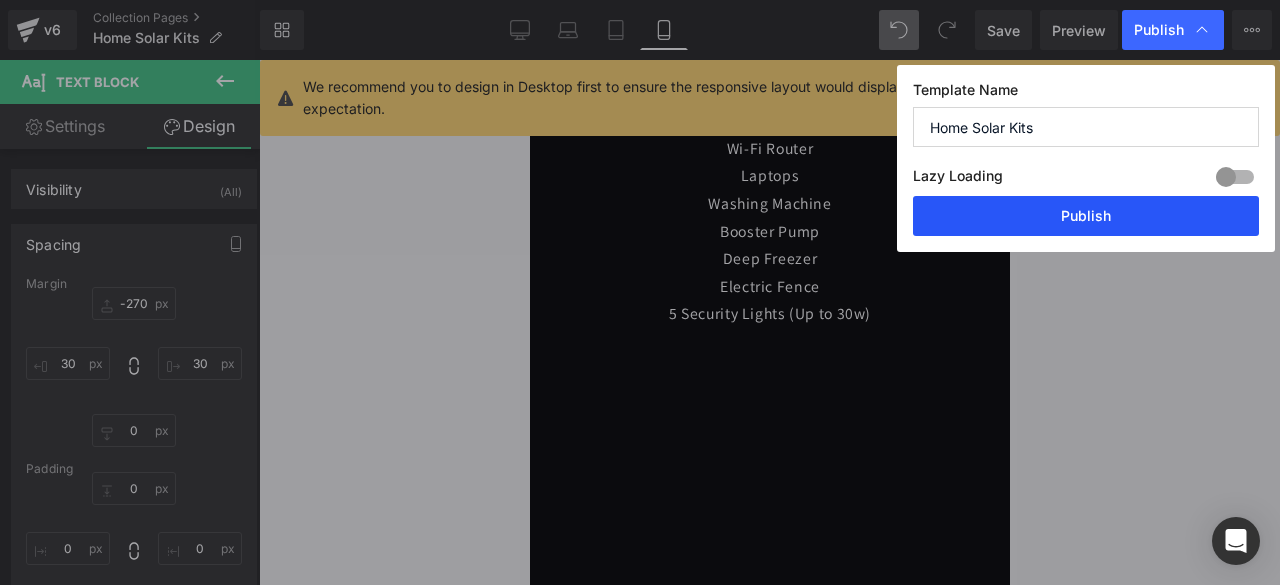 click on "Publish" at bounding box center [1086, 216] 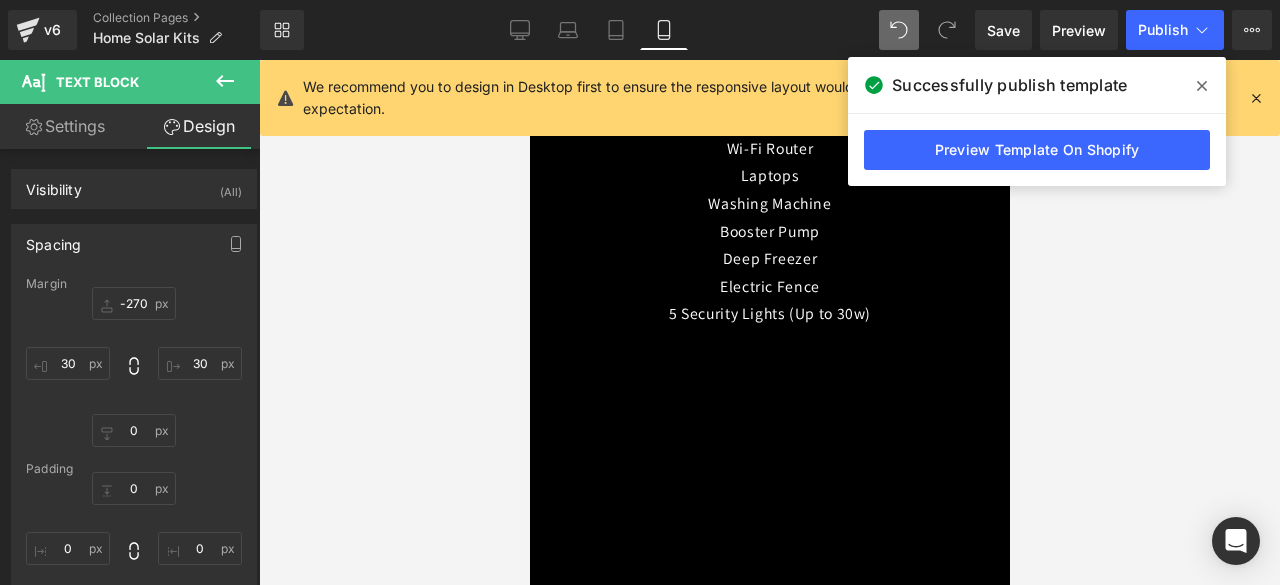 click 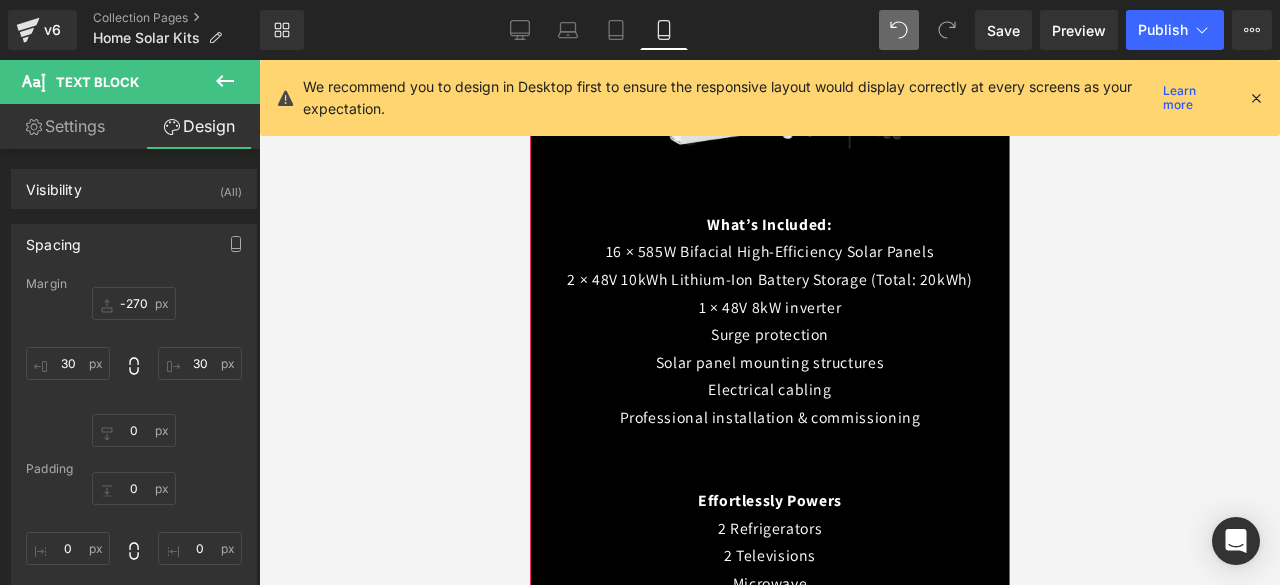 scroll, scrollTop: 6654, scrollLeft: 0, axis: vertical 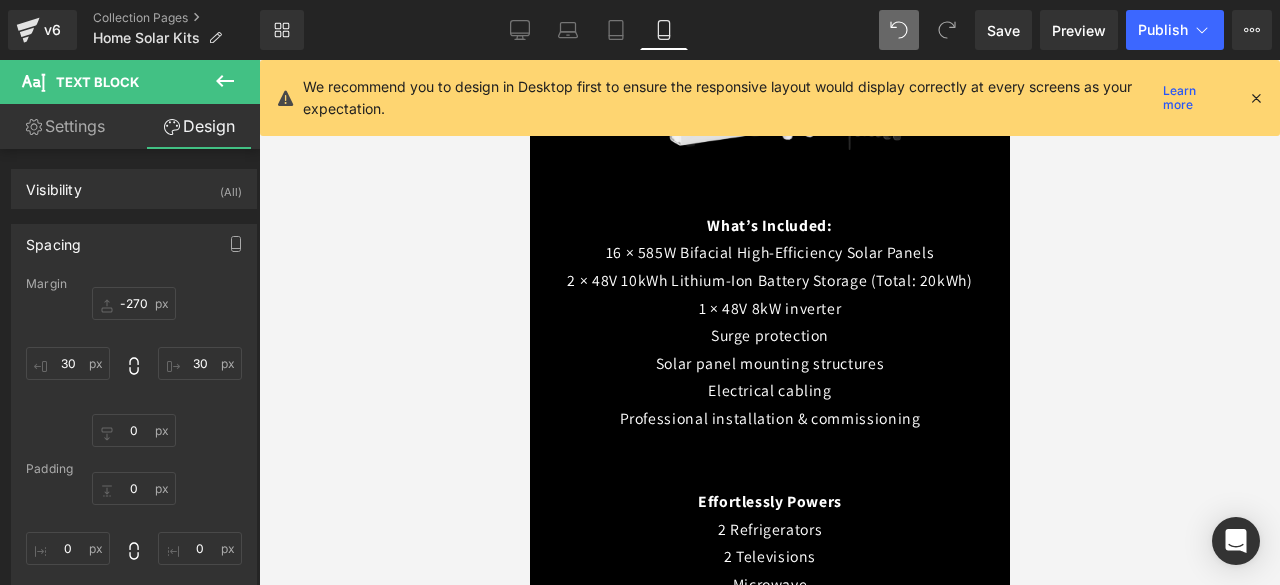 click on "Library Mobile Desktop Laptop Tablet Mobile Save Preview Publish Scheduled View Live Page View with current Template Save Template to Library Schedule Publish  Optimize  Publish Settings Shortcuts We recommend you to design in Desktop first to ensure the responsive layout would display correctly at every screens as your expectation. Learn more  Your page can’t be published   You've reached the maximum number of published pages on your plan  (0/0).  You need to upgrade your plan or unpublish all your pages to get 1 publish slot.   Unpublish pages   Upgrade plan" at bounding box center [770, 30] 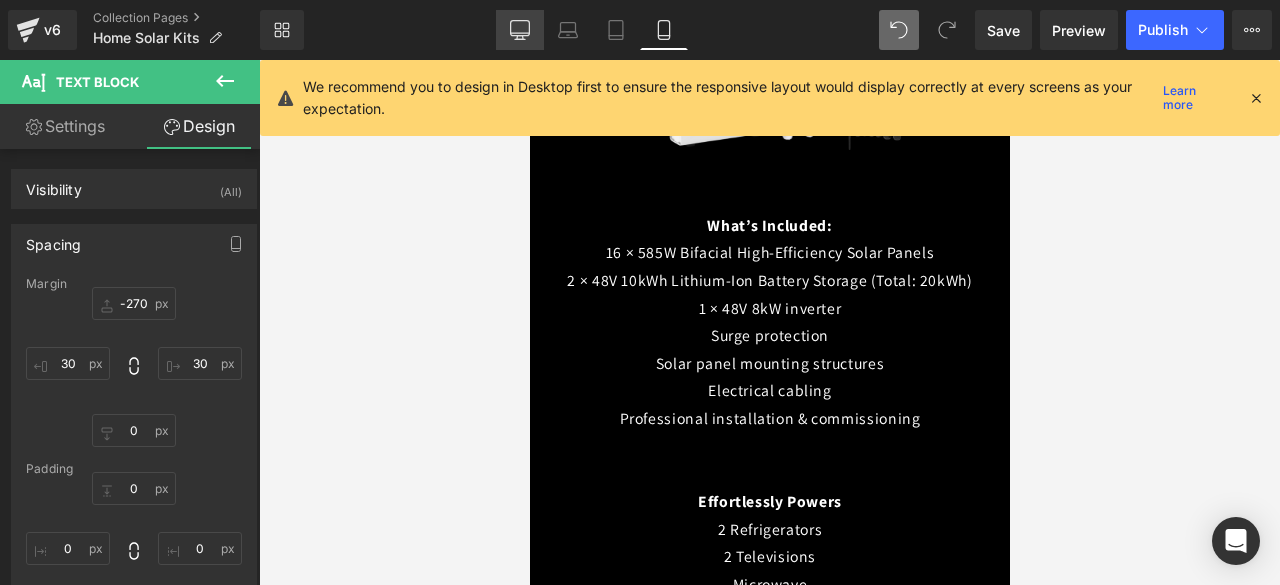 click 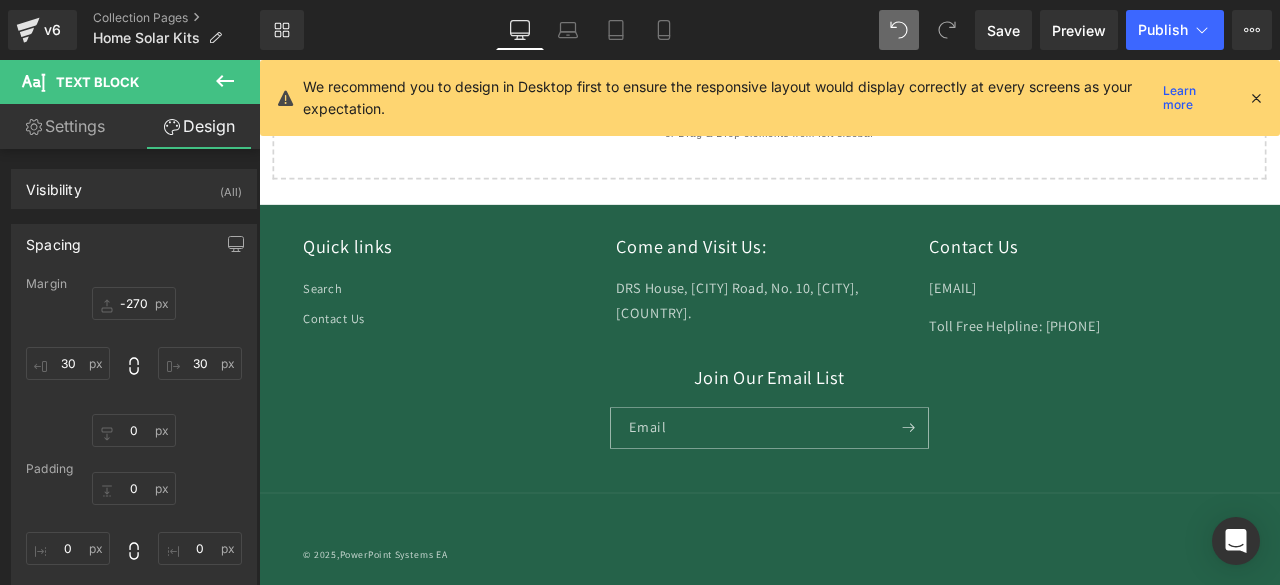 type on "0" 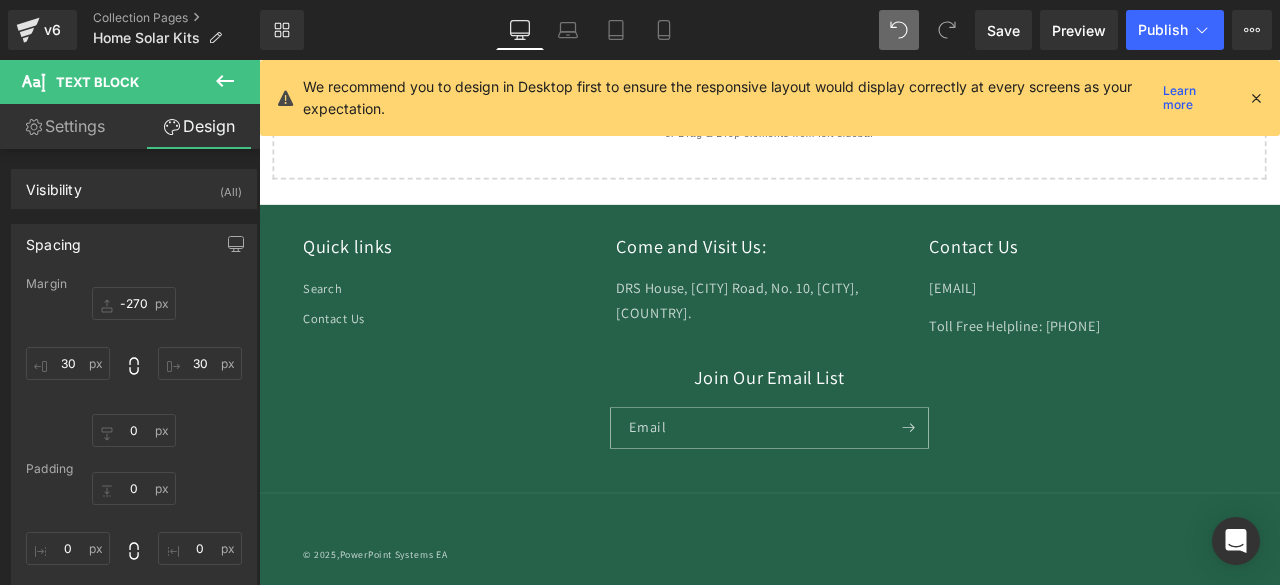 type on "0" 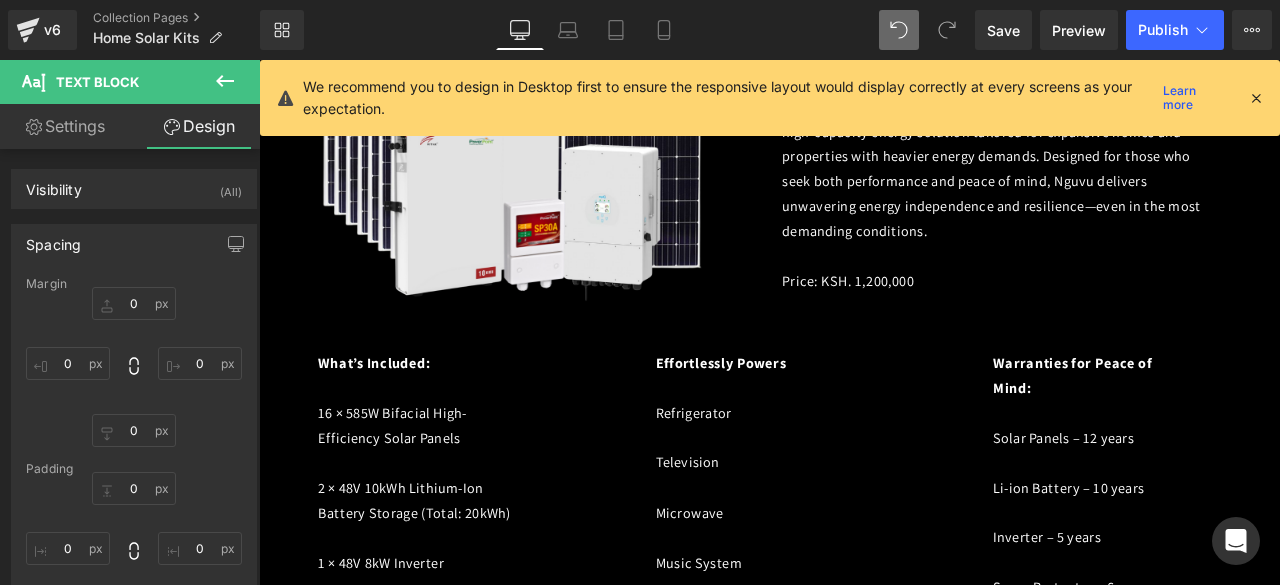 scroll, scrollTop: 4076, scrollLeft: 0, axis: vertical 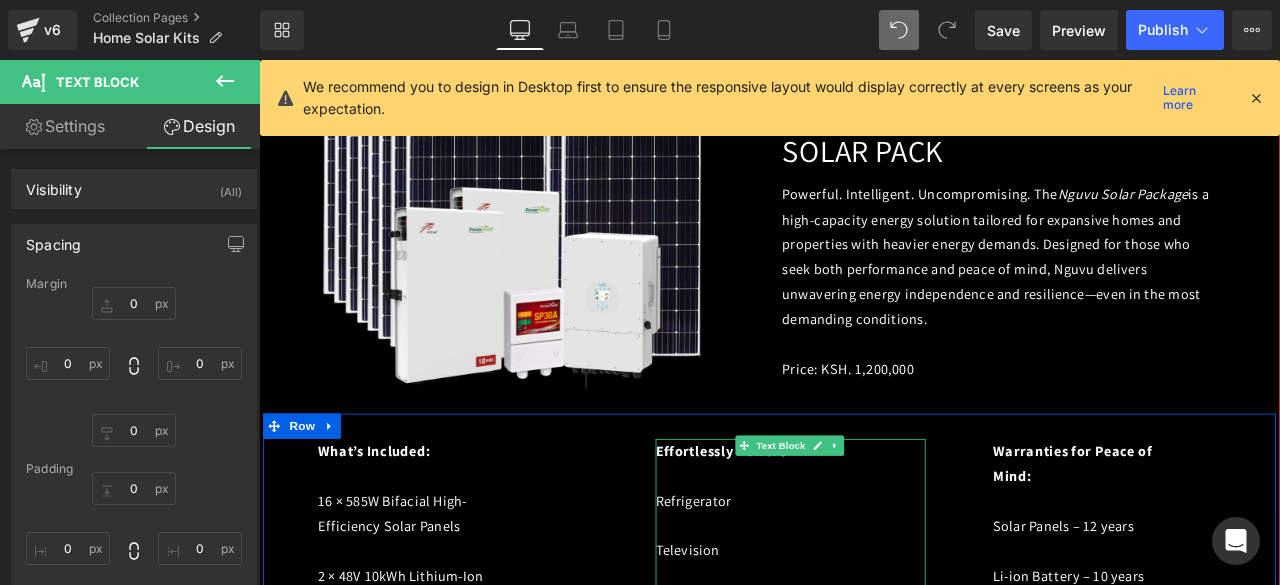 click on "Refrigerator" at bounding box center [774, 582] 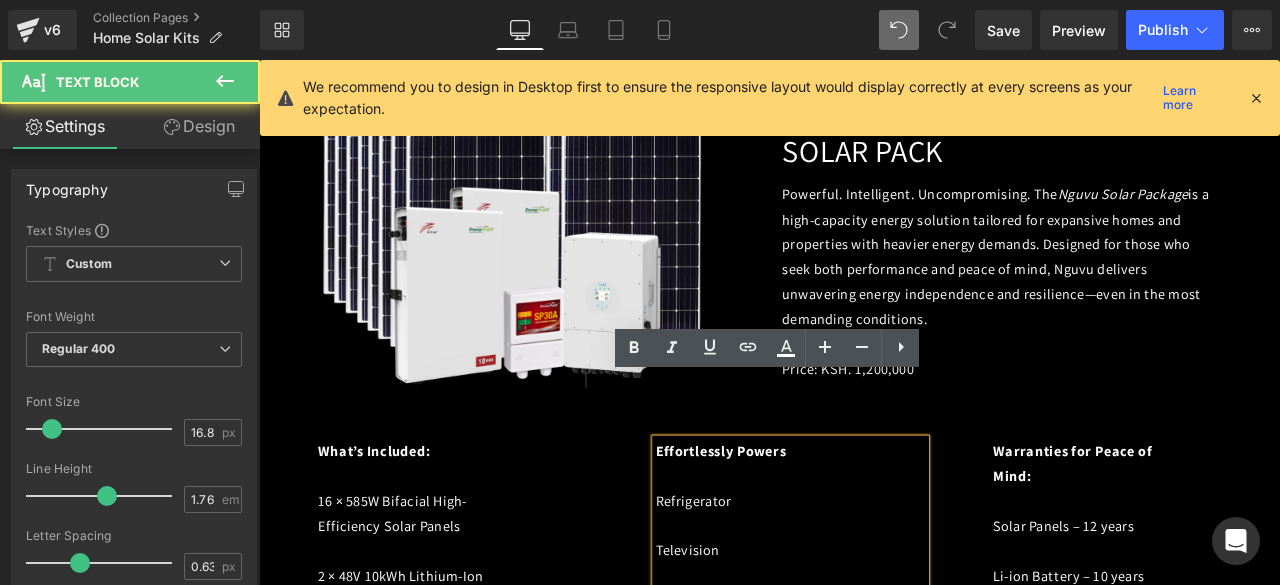 click on "Refrigerator" at bounding box center [774, 582] 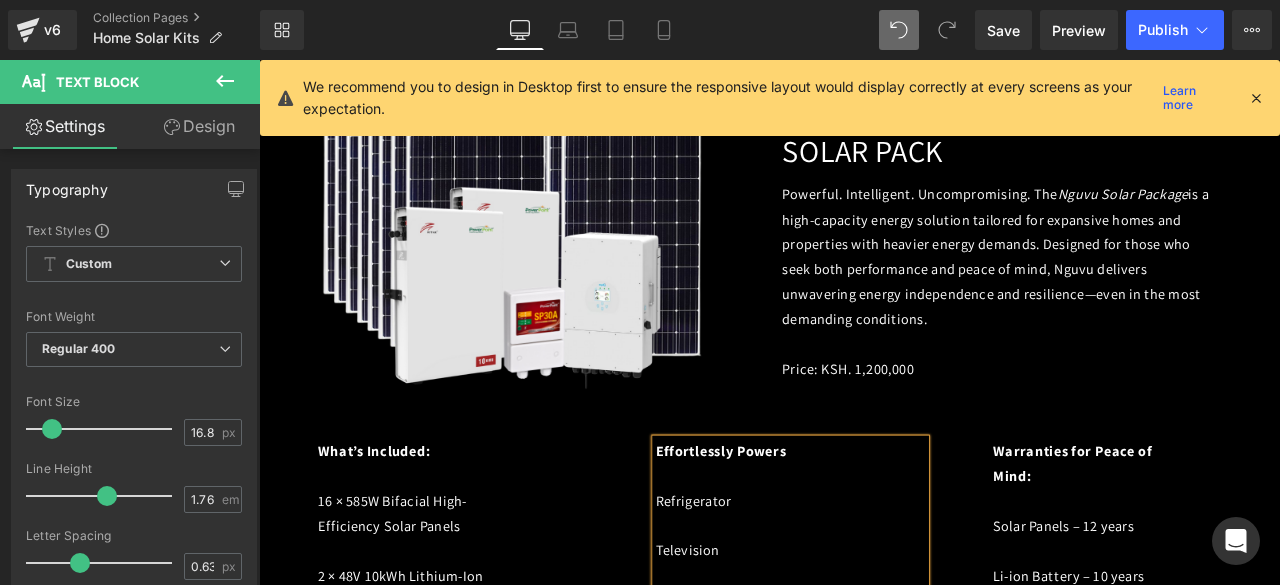 type 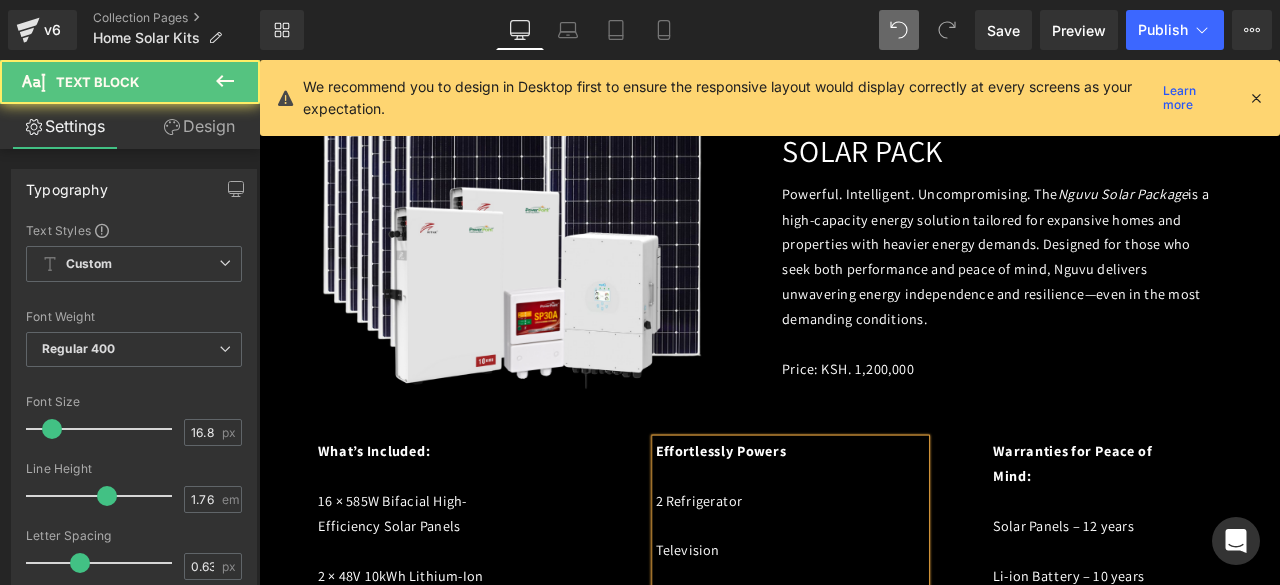click on "Television" at bounding box center [766, 641] 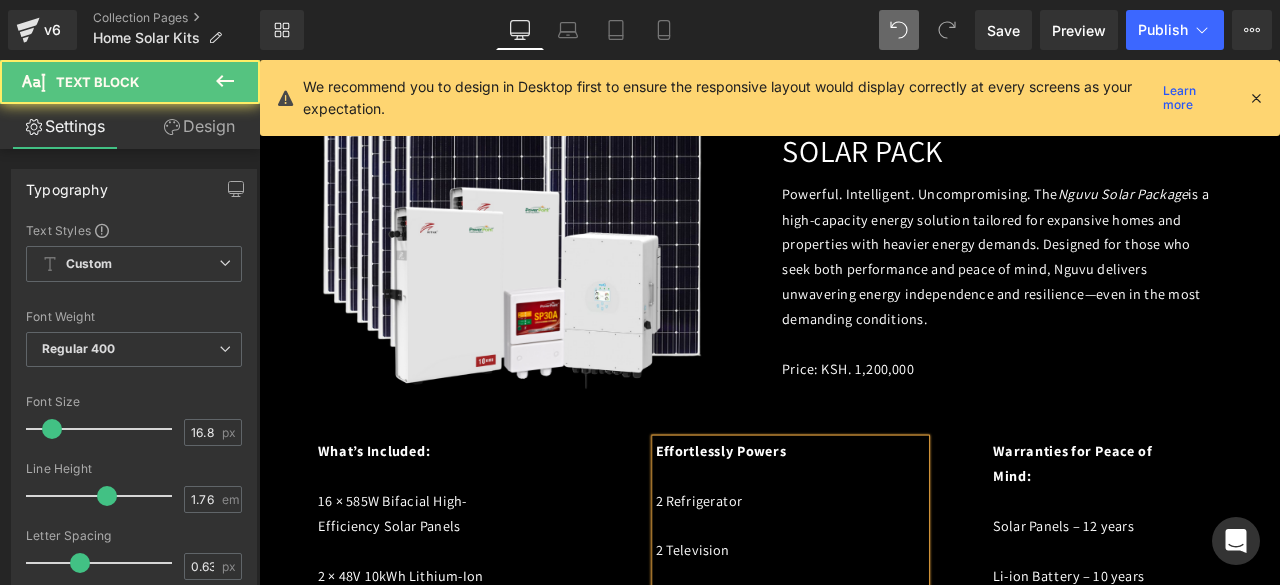 click on "2 Refrigerator" at bounding box center [844, 583] 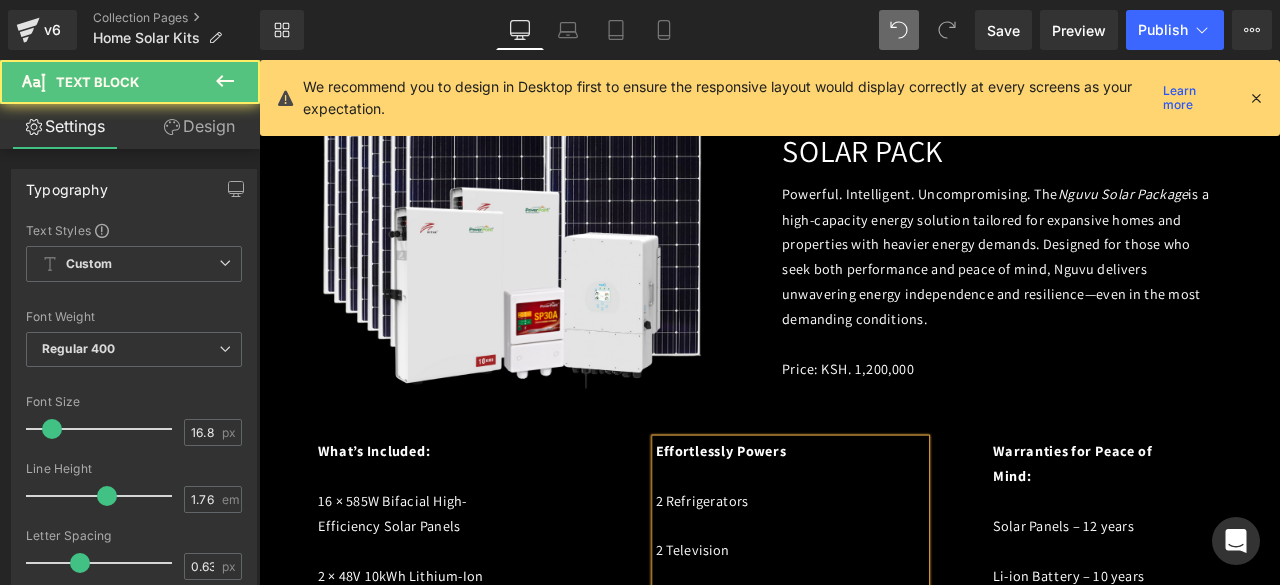 click on "2 Television" at bounding box center [844, 642] 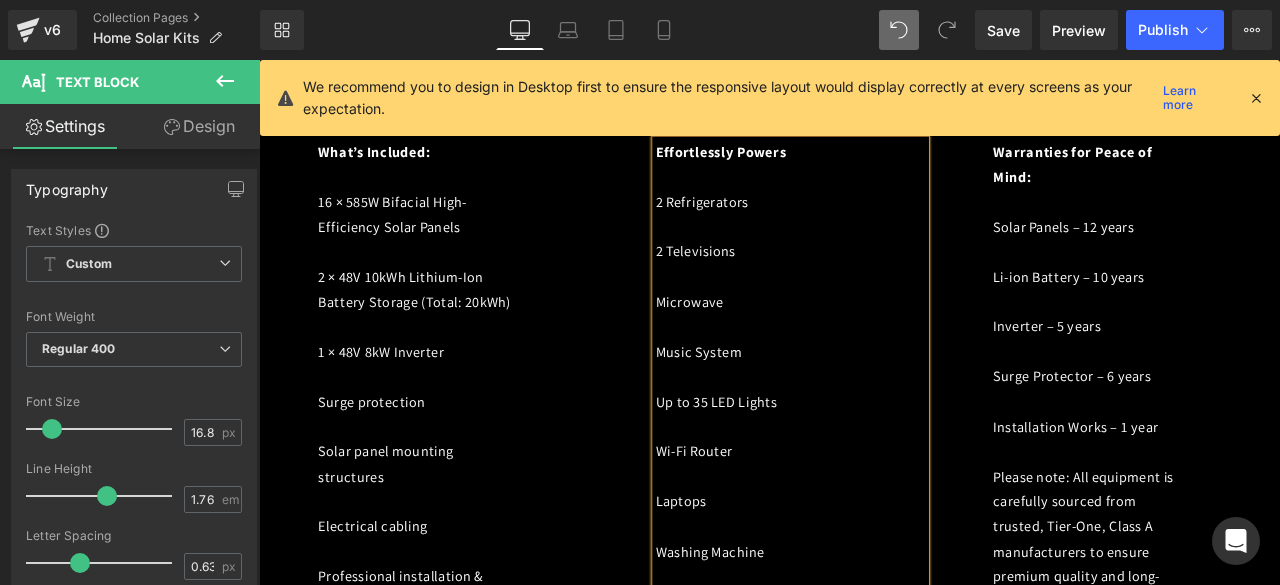 scroll, scrollTop: 4451, scrollLeft: 0, axis: vertical 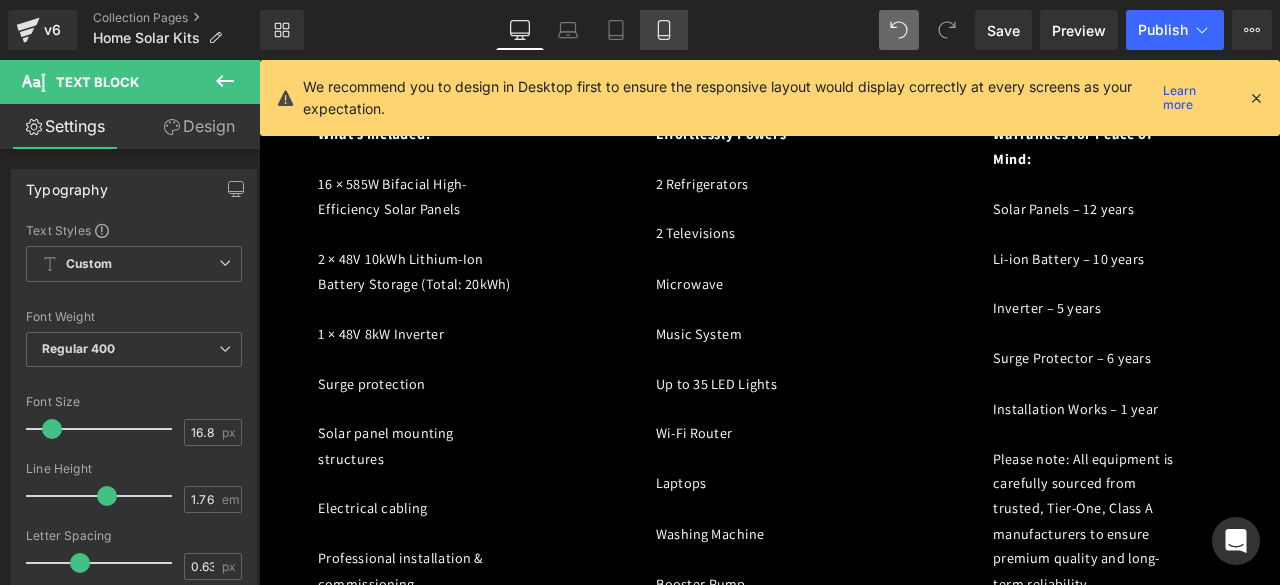 click on "Mobile" at bounding box center [664, 30] 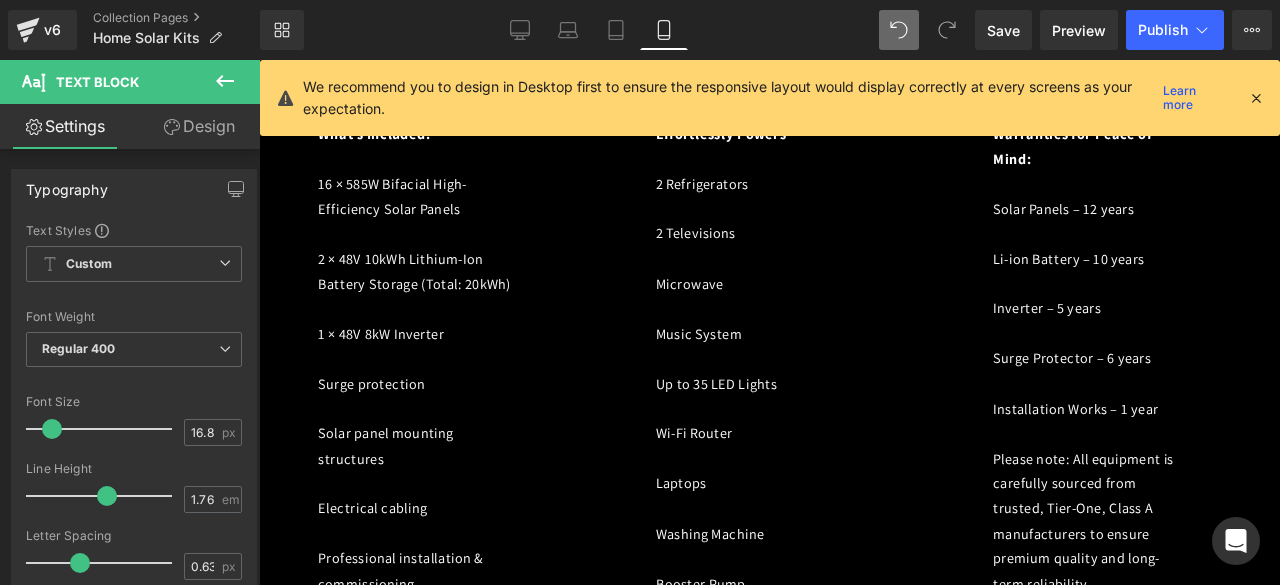 type on "15.75" 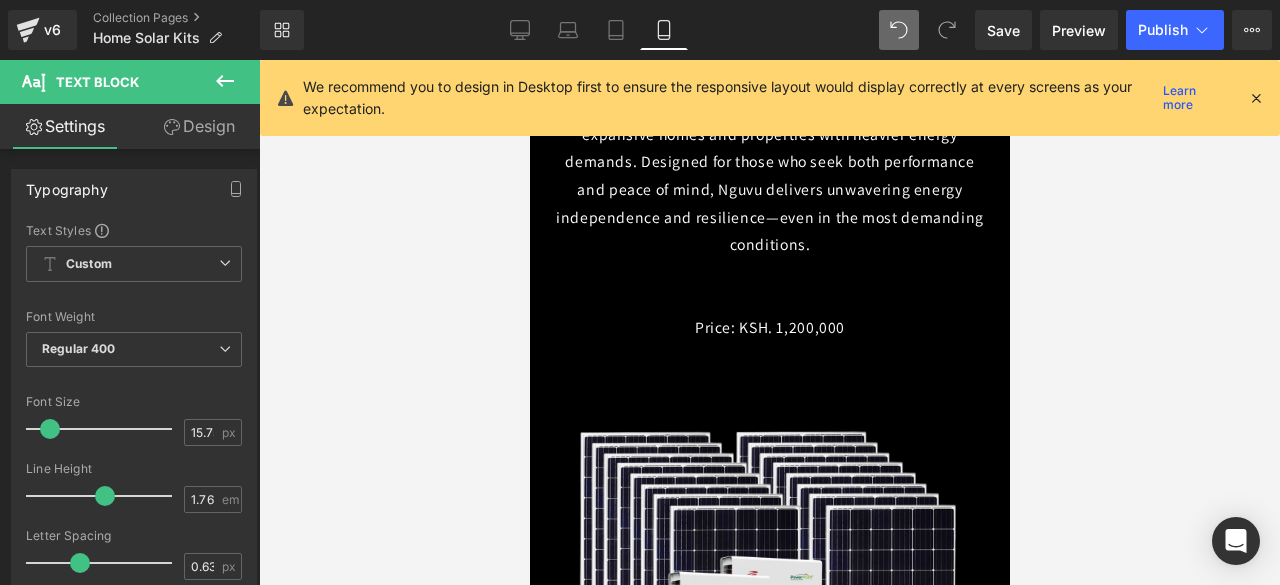 scroll, scrollTop: 6690, scrollLeft: 0, axis: vertical 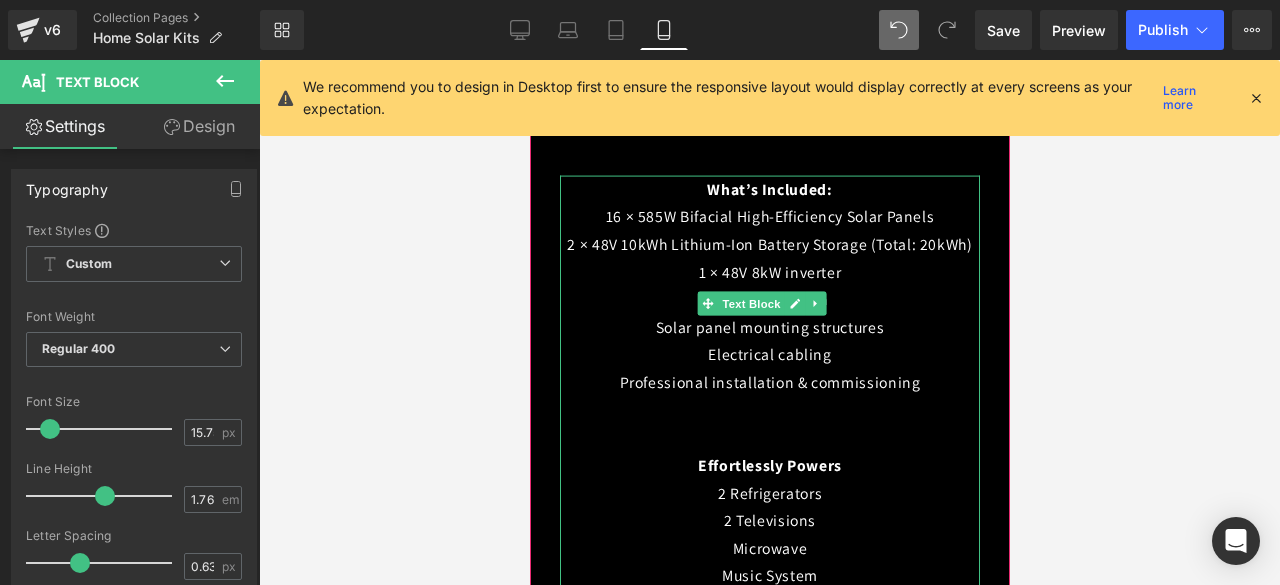 click on "Up to 25 LED Lights" at bounding box center [769, 604] 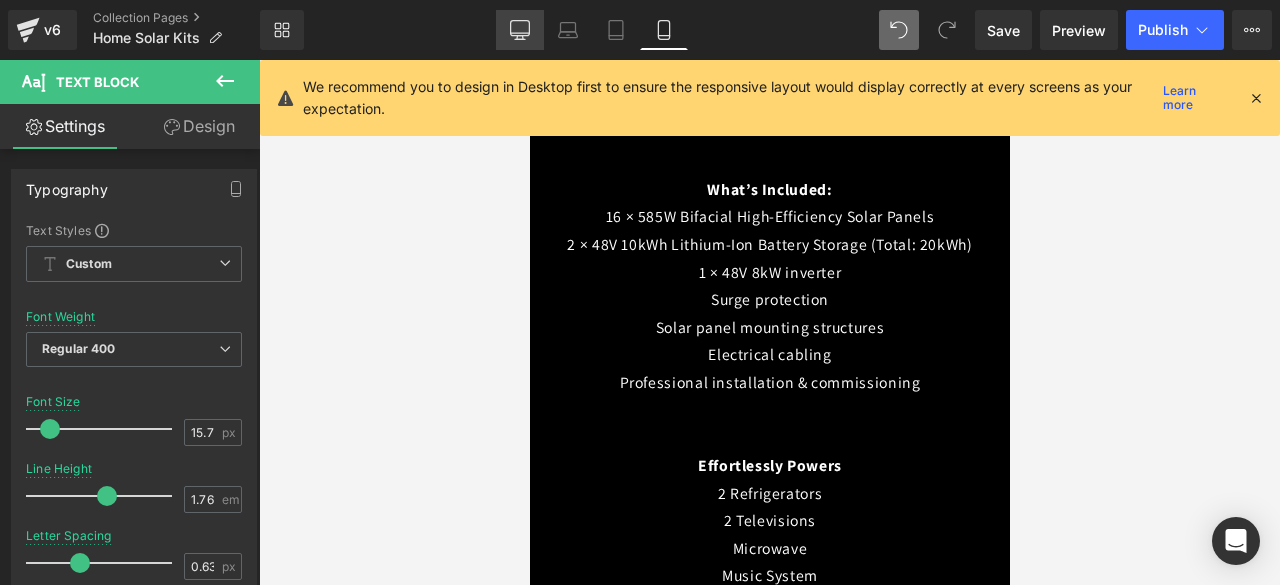 click on "Desktop" at bounding box center [520, 30] 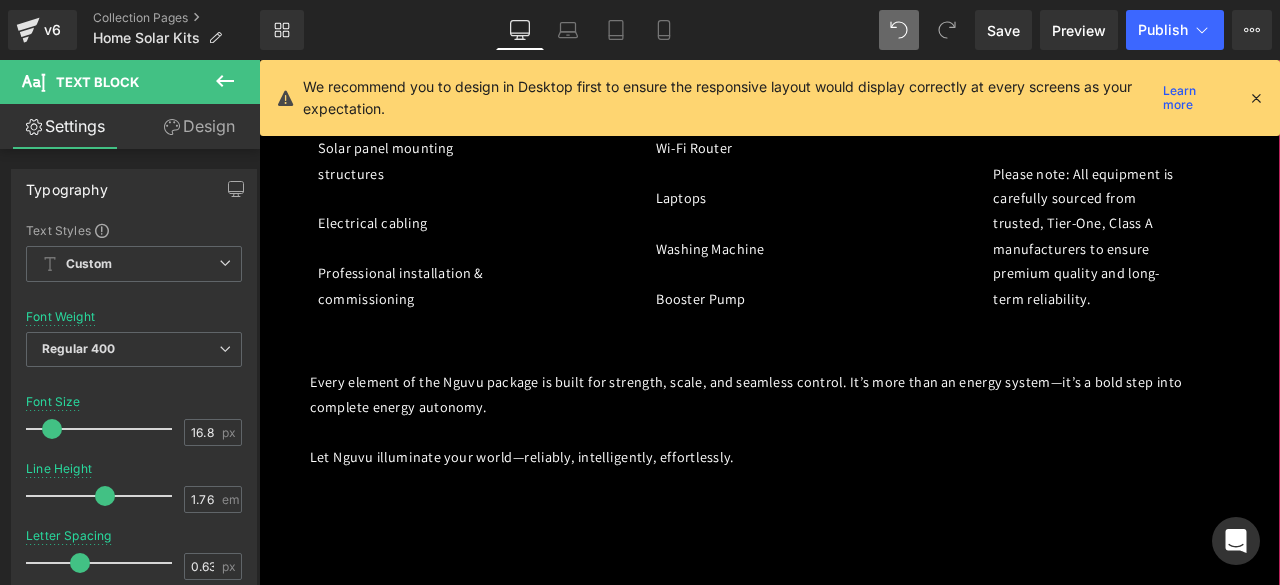 scroll, scrollTop: 4790, scrollLeft: 0, axis: vertical 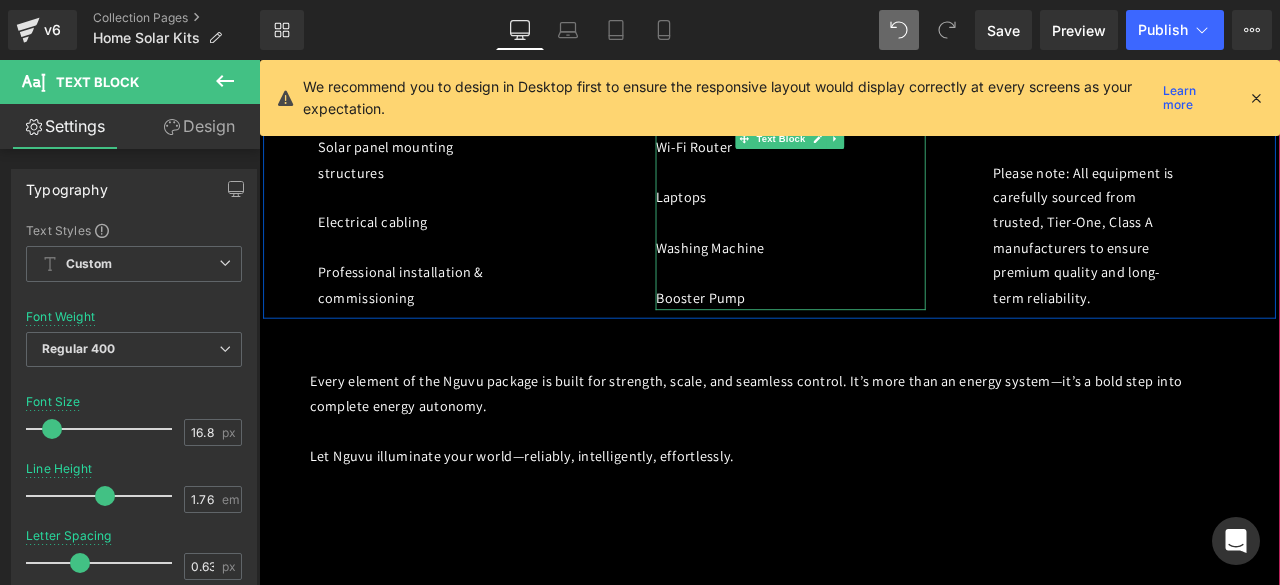 click on "Booster Pump" at bounding box center [844, 342] 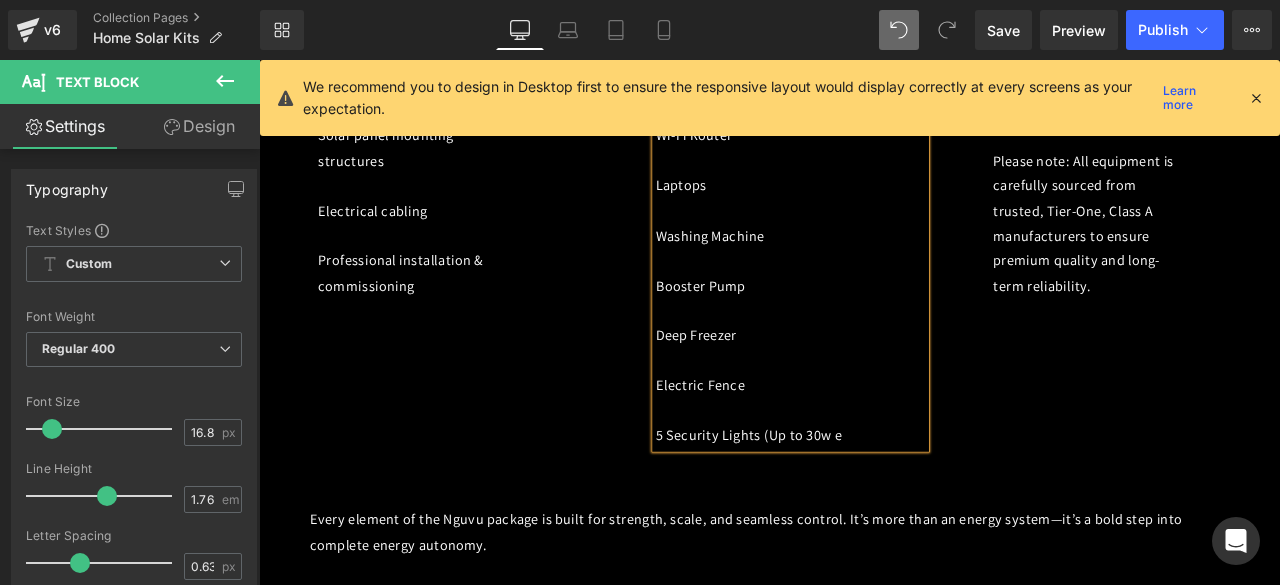 scroll, scrollTop: 4702, scrollLeft: 0, axis: vertical 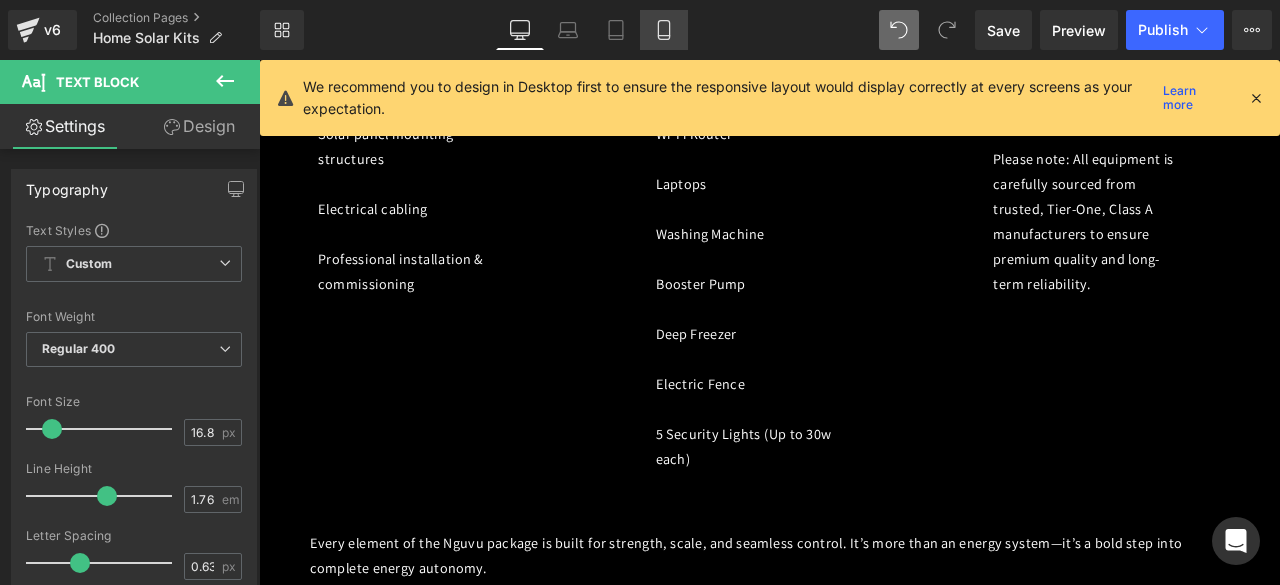 click 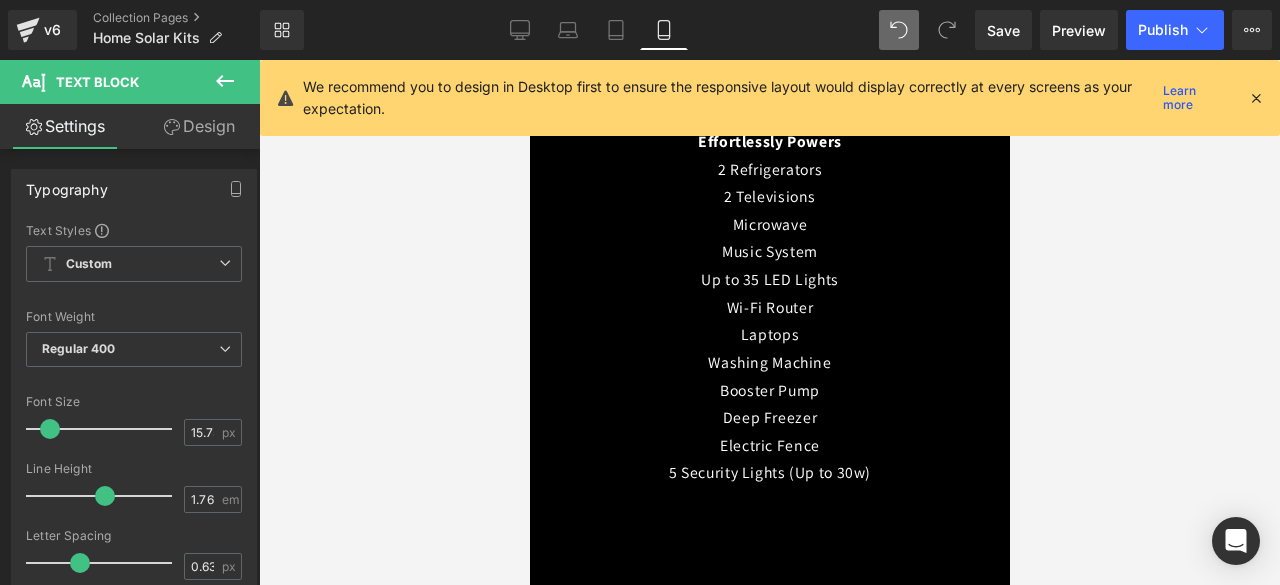 scroll, scrollTop: 7012, scrollLeft: 0, axis: vertical 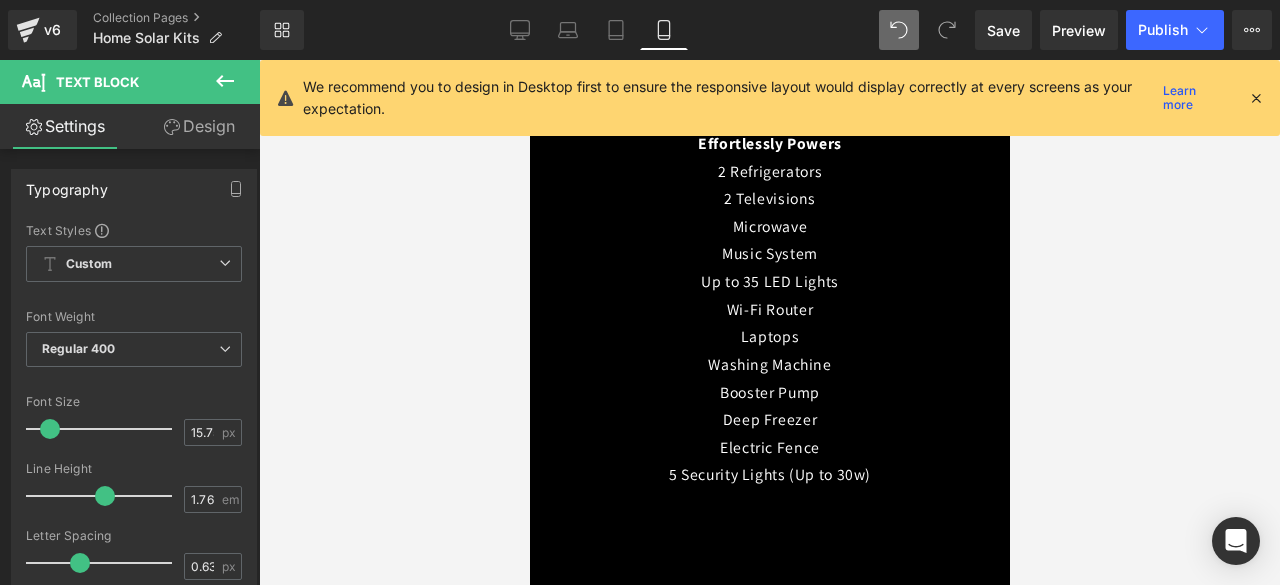 click on "5 Security Lights (Up to 30w)" at bounding box center [769, 475] 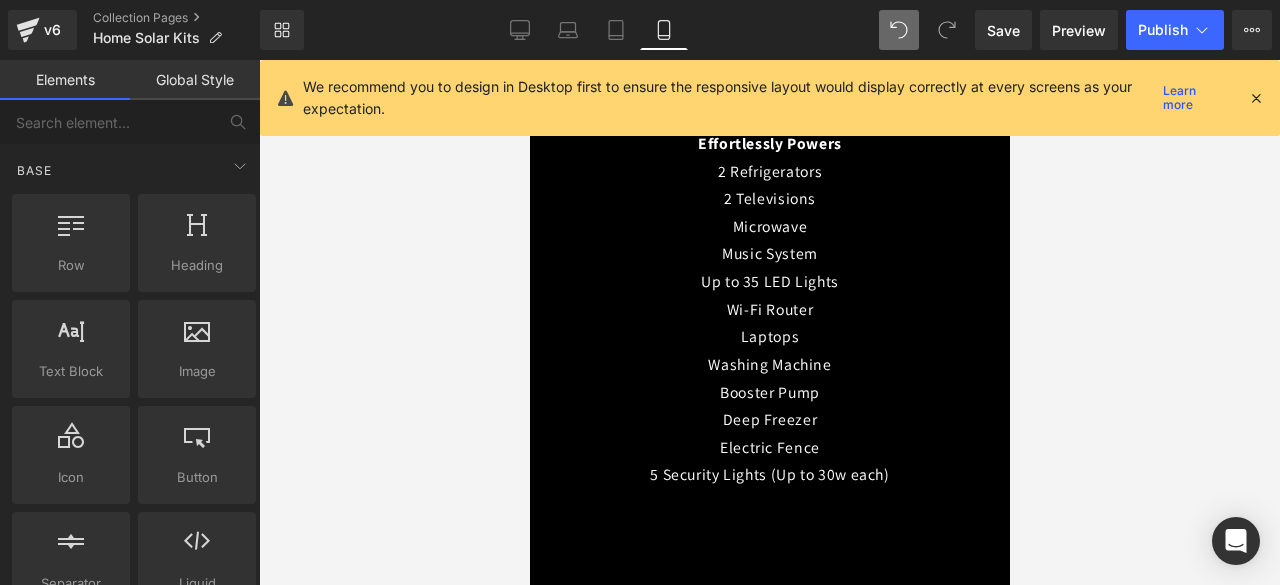 click at bounding box center (769, 322) 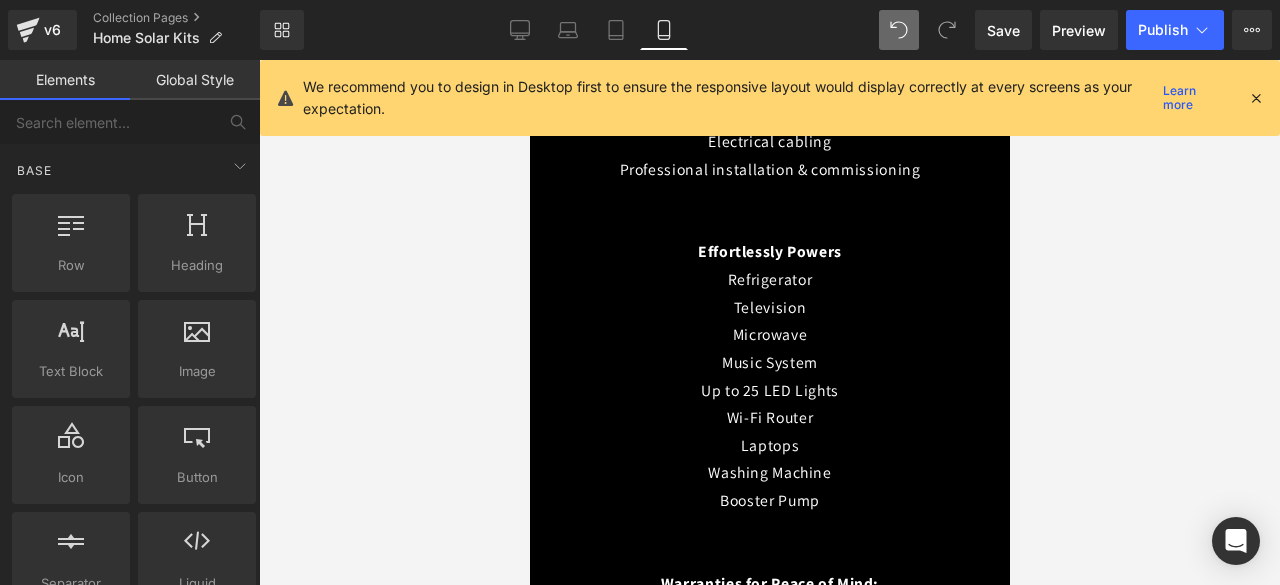 scroll, scrollTop: 4287, scrollLeft: 0, axis: vertical 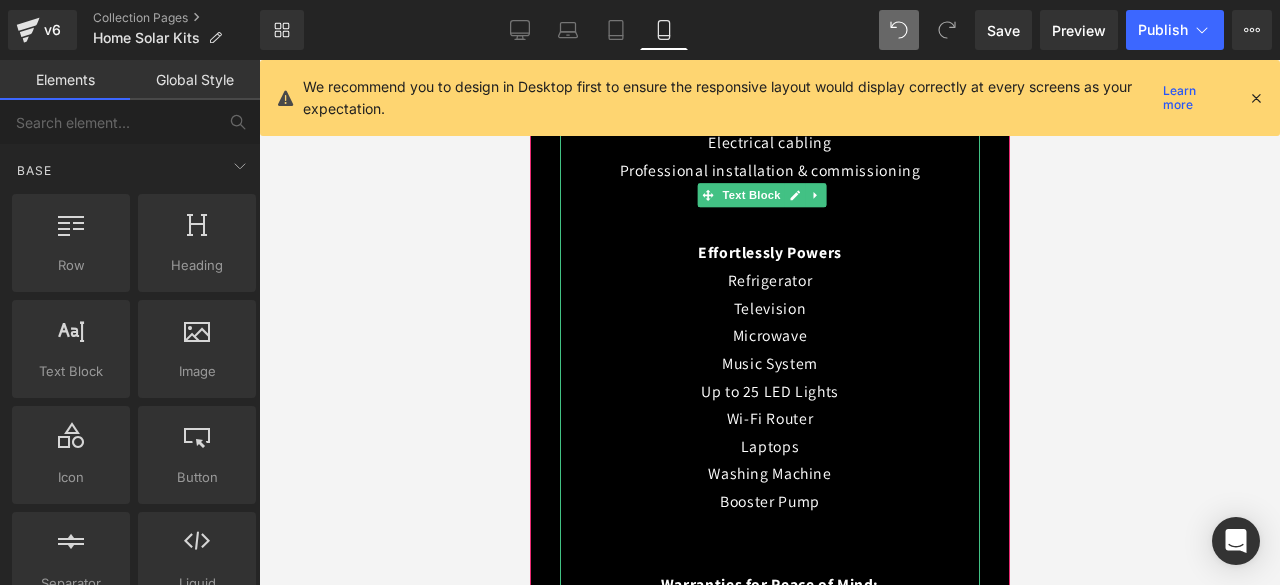 click on "Booster Pump" at bounding box center (769, 502) 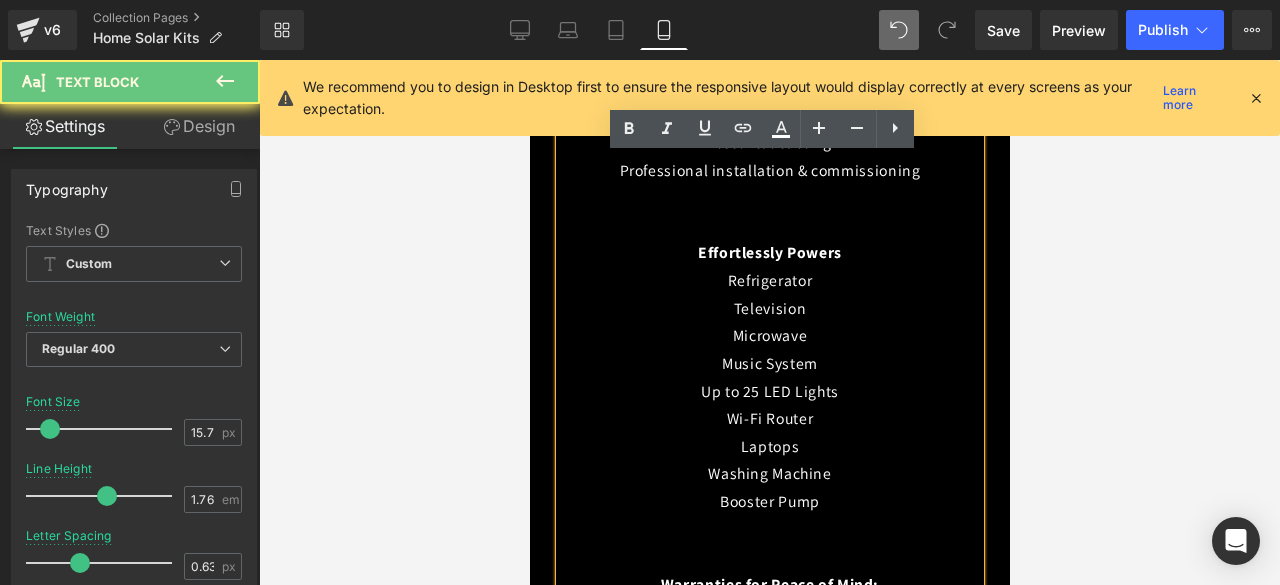 click on "Booster Pump" at bounding box center [769, 502] 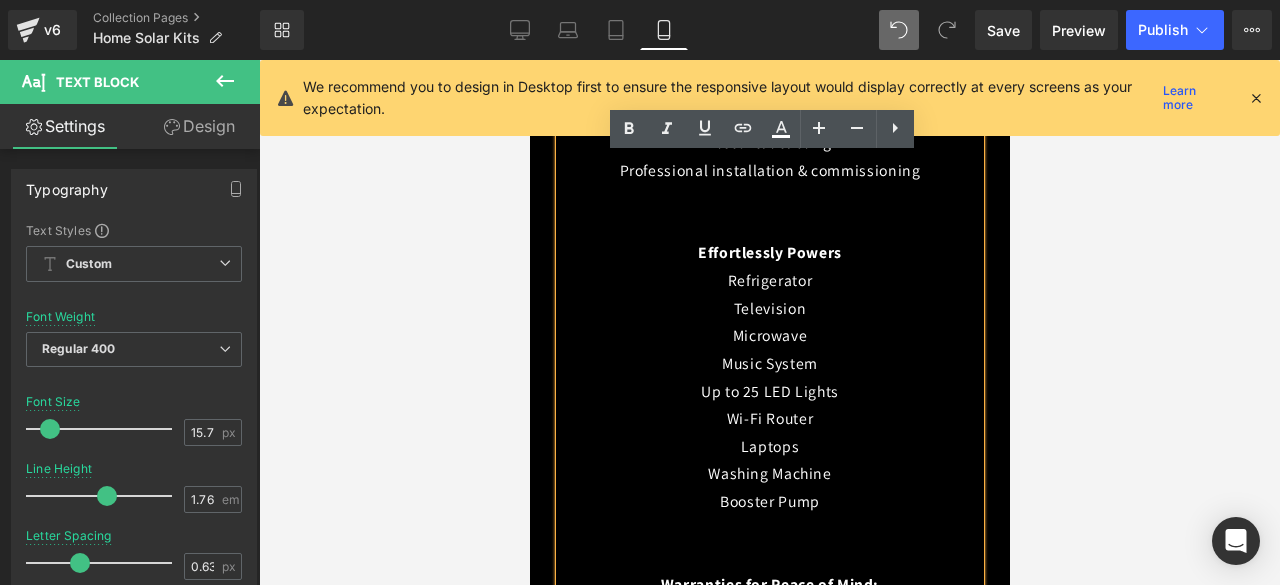 type 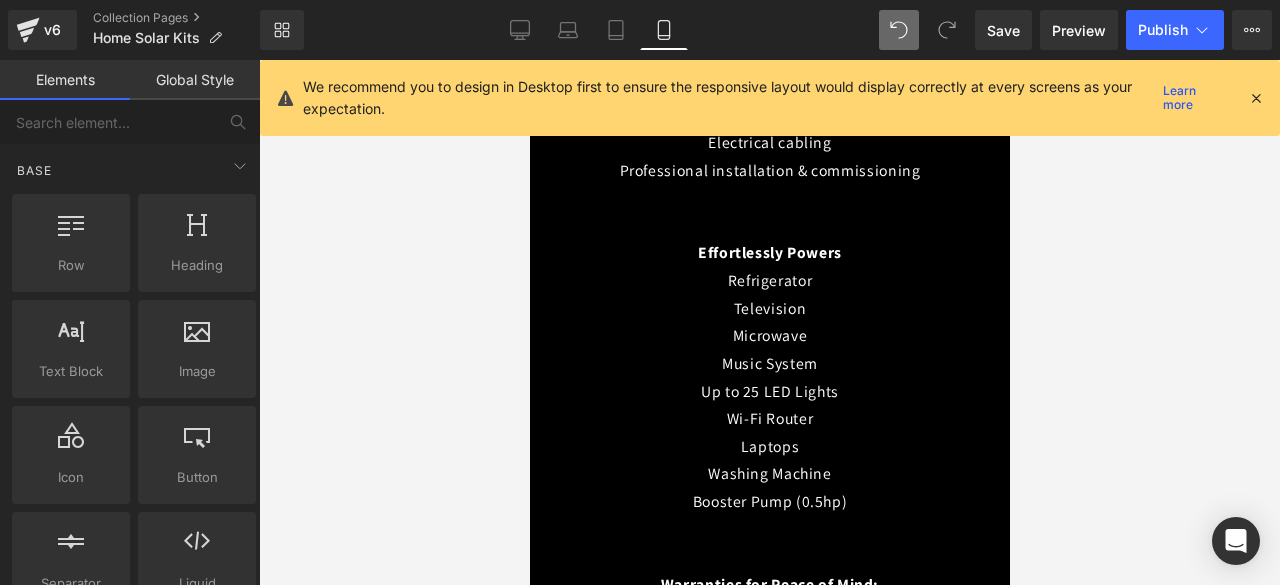 click at bounding box center [769, 322] 